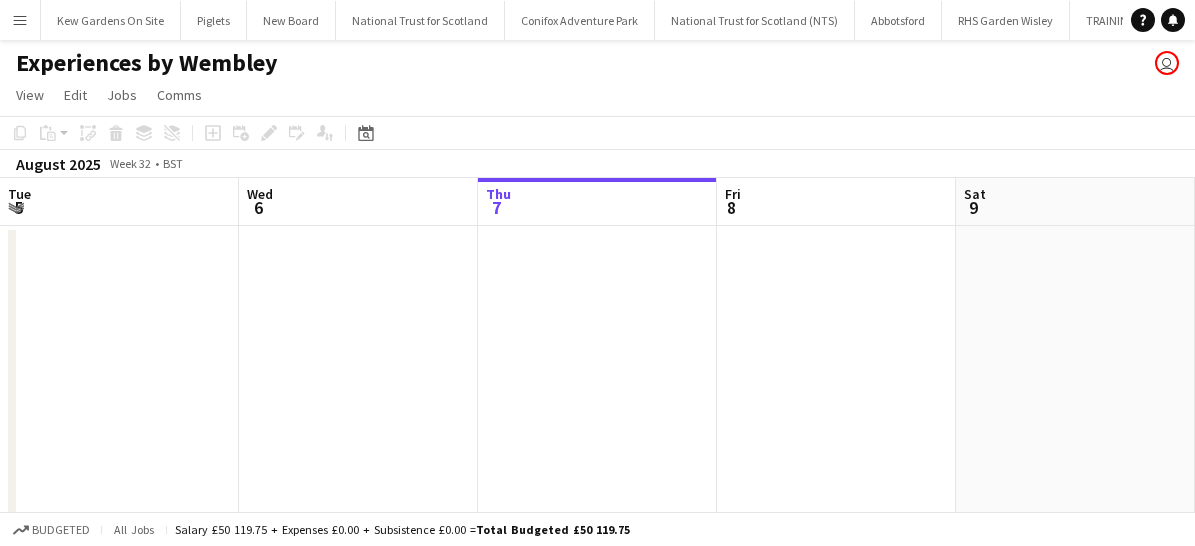 scroll, scrollTop: 0, scrollLeft: 0, axis: both 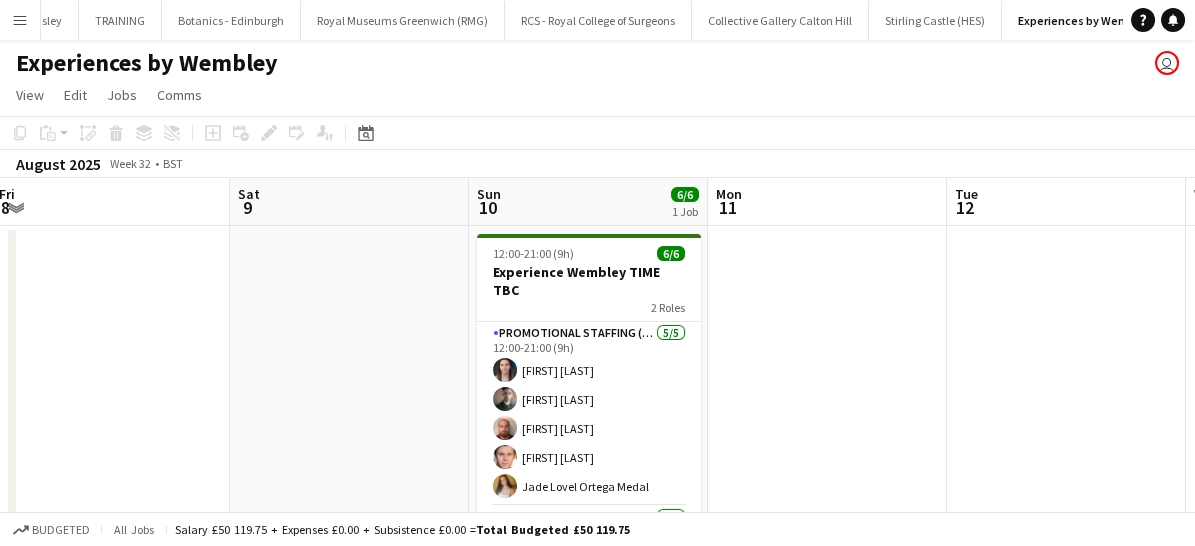 click on "Menu" at bounding box center [20, 20] 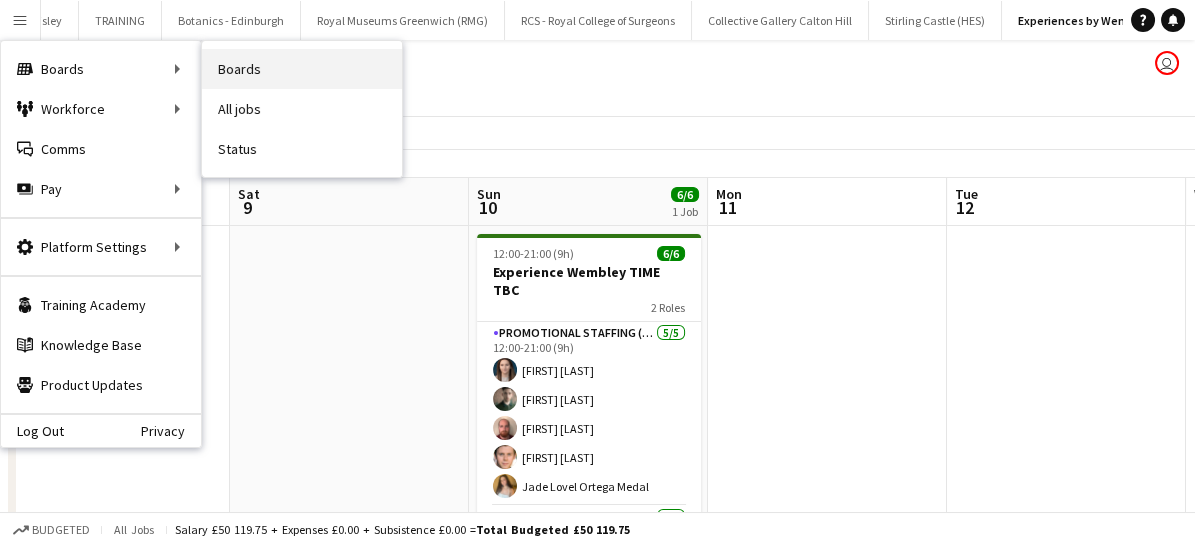 click on "Boards" at bounding box center [302, 69] 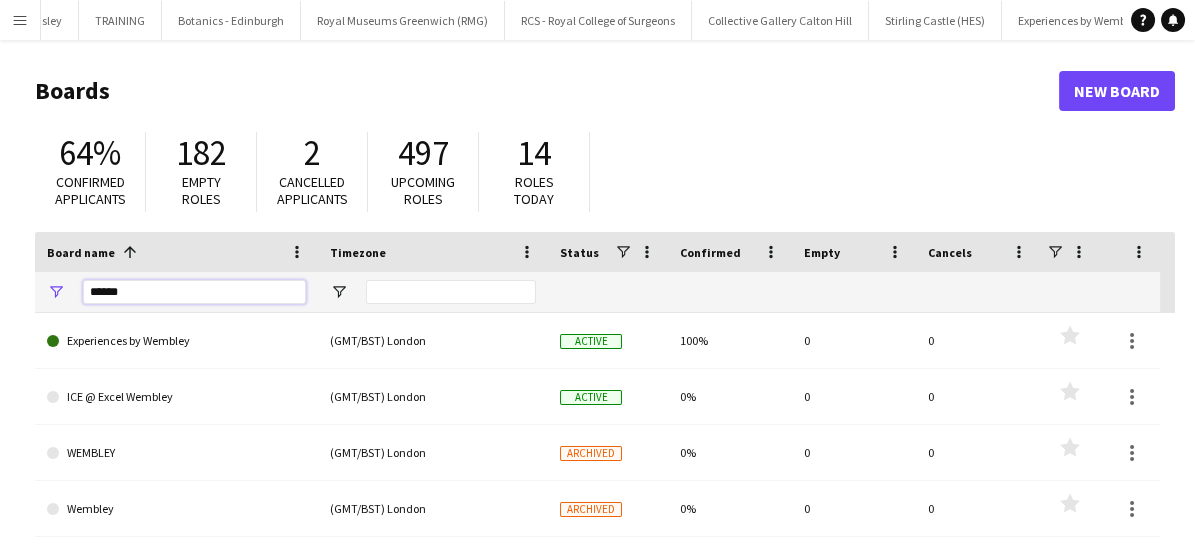 drag, startPoint x: 184, startPoint y: 290, endPoint x: 69, endPoint y: 296, distance: 115.15642 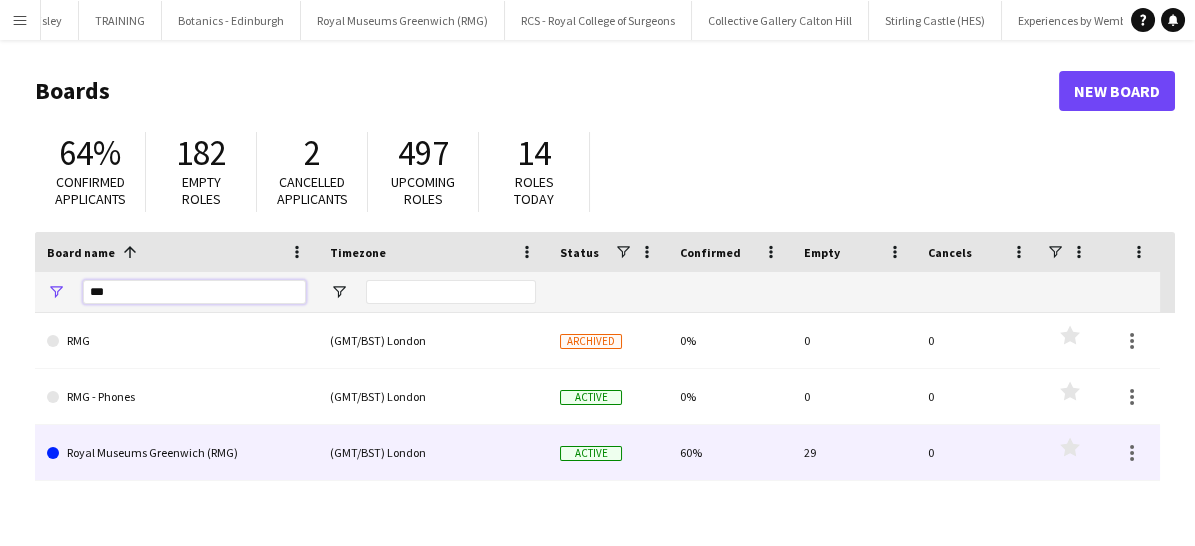 type on "***" 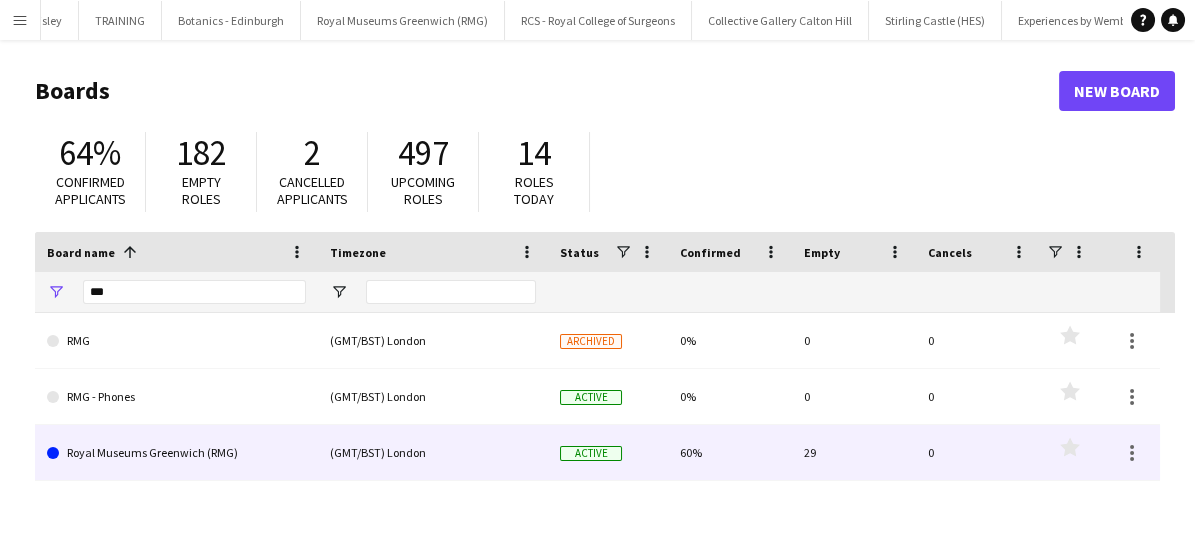 click on "Royal Museums Greenwich (RMG)" 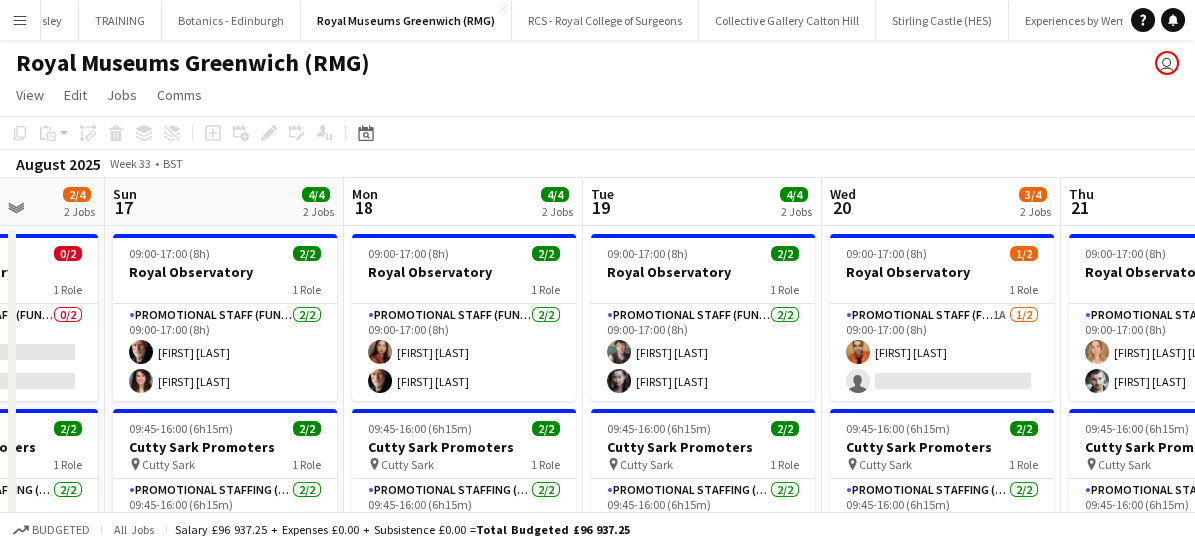 scroll, scrollTop: 0, scrollLeft: 648, axis: horizontal 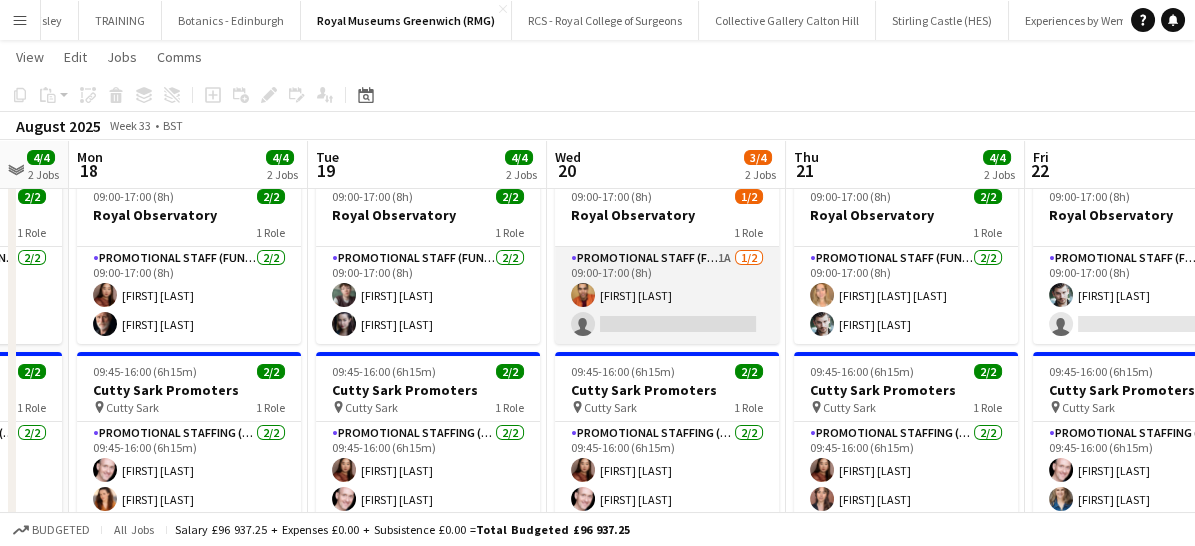 drag, startPoint x: 671, startPoint y: 303, endPoint x: 614, endPoint y: 321, distance: 59.77458 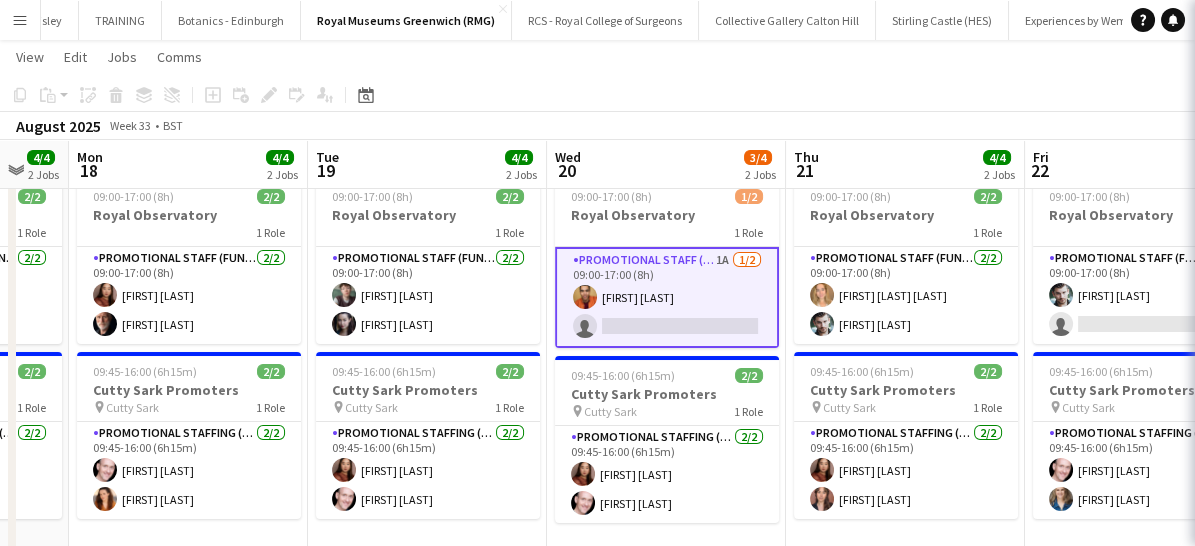 scroll, scrollTop: 0, scrollLeft: 647, axis: horizontal 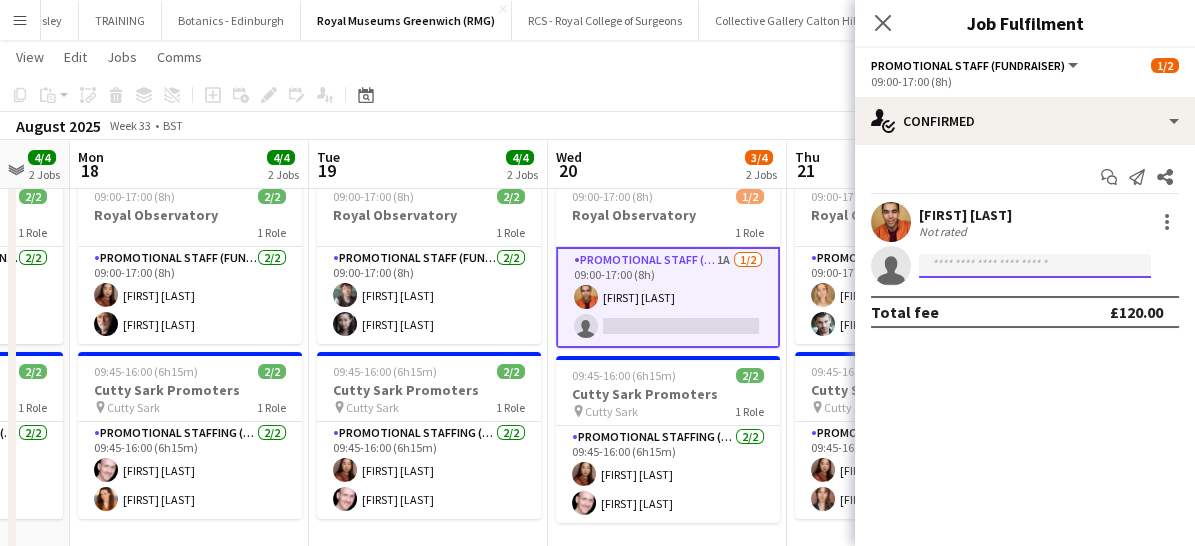 click 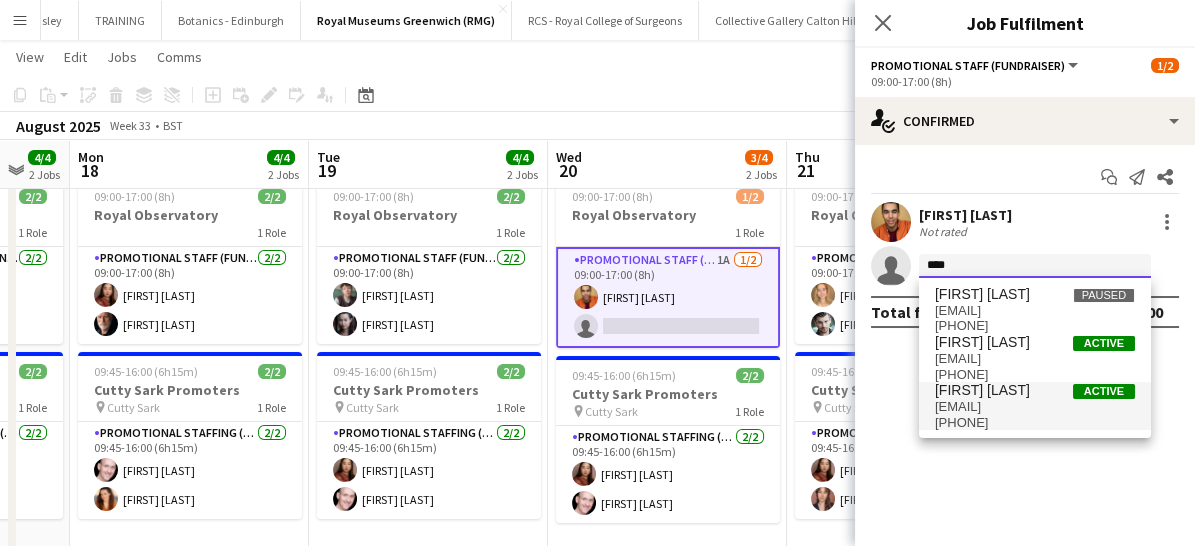 type on "****" 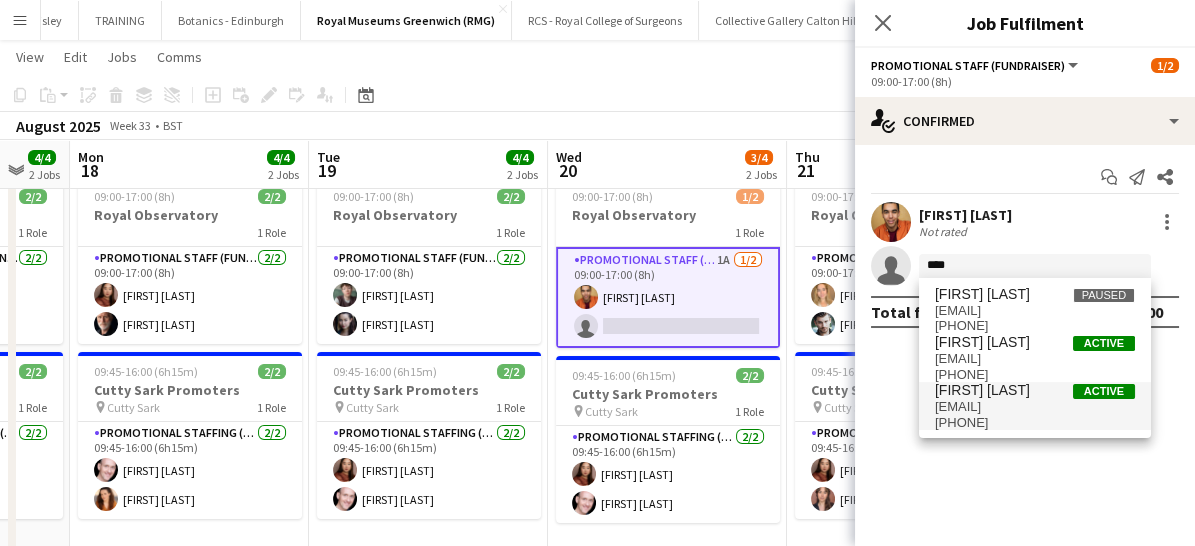 click on "[EMAIL]" at bounding box center (1035, 407) 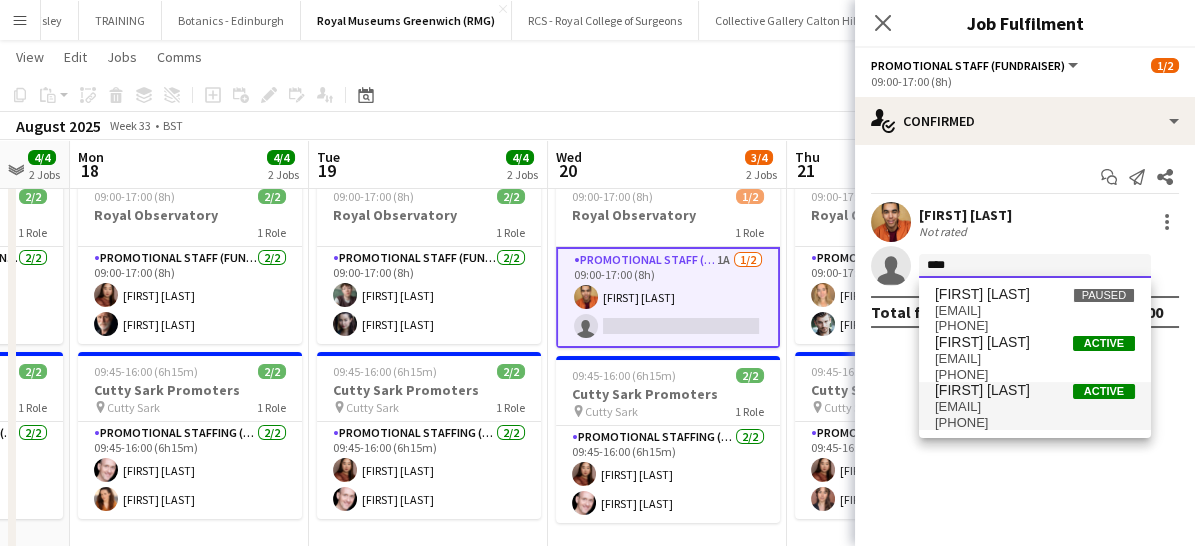 type 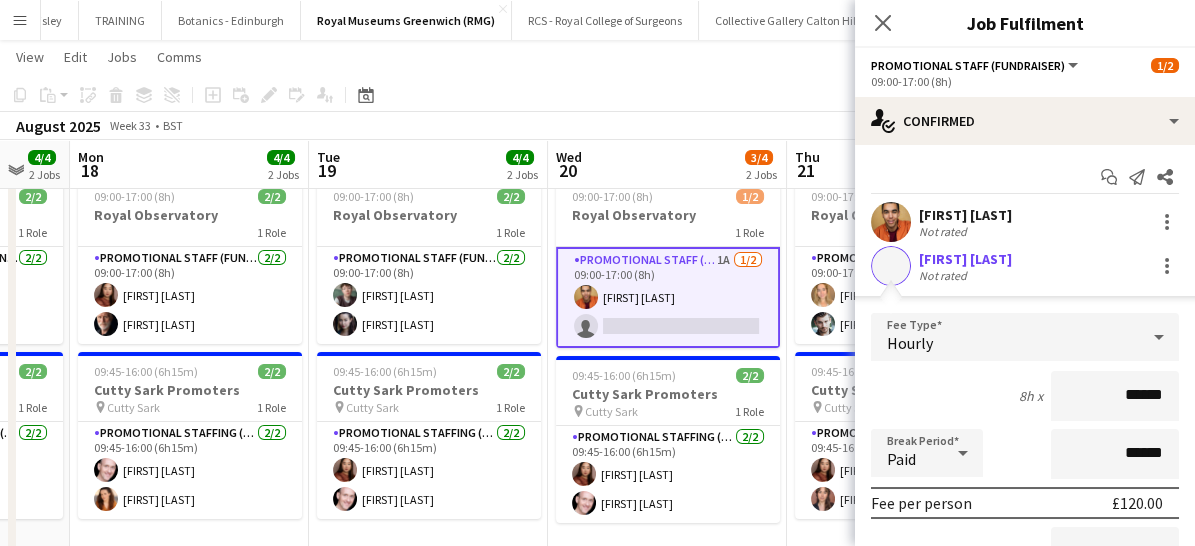 scroll, scrollTop: 249, scrollLeft: 0, axis: vertical 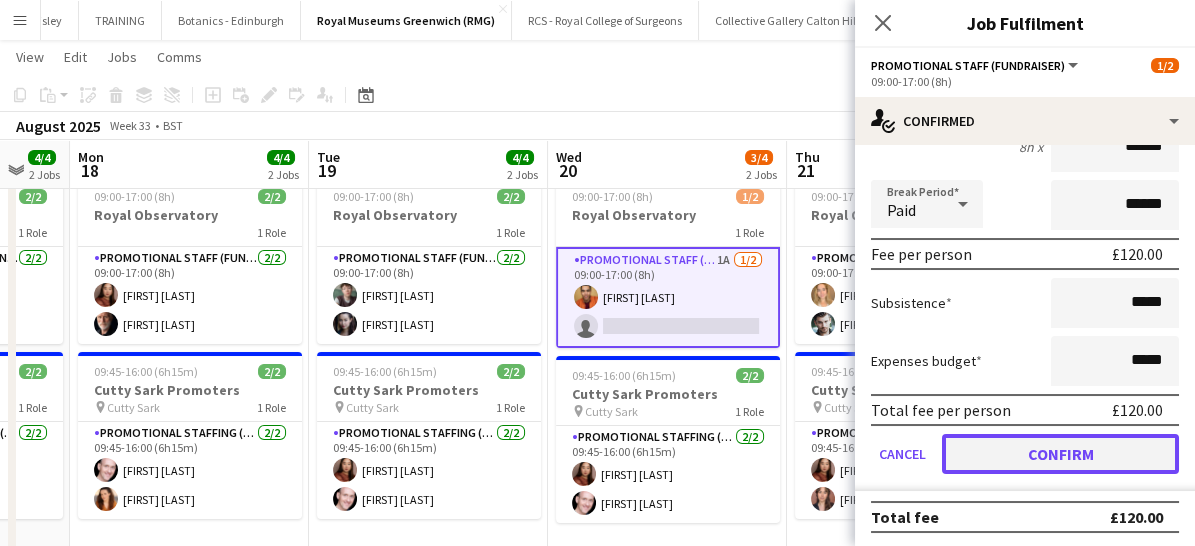 click on "Confirm" at bounding box center [1060, 454] 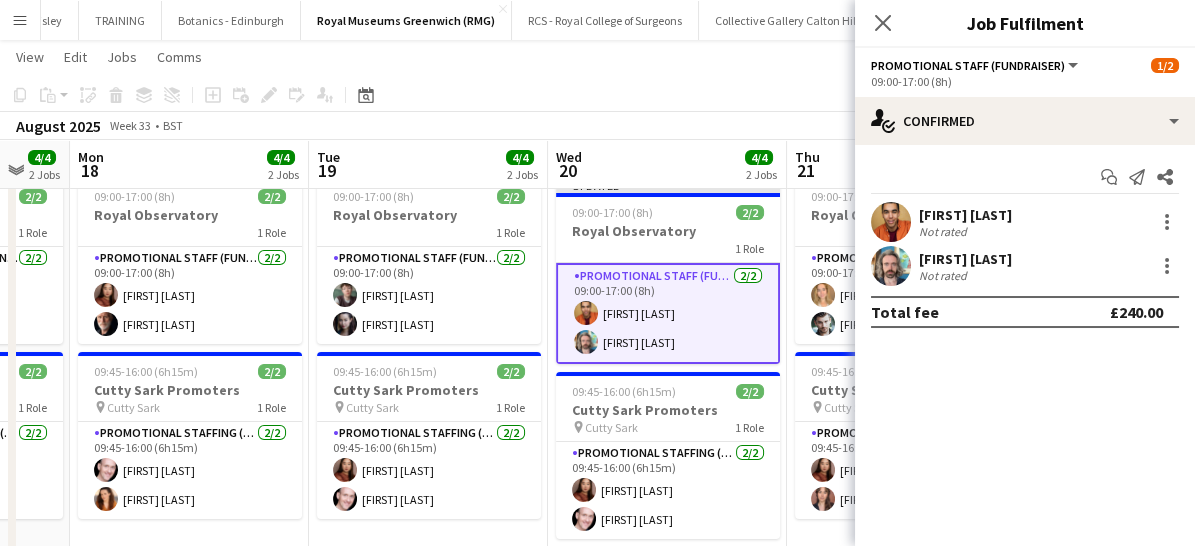 scroll, scrollTop: 0, scrollLeft: 0, axis: both 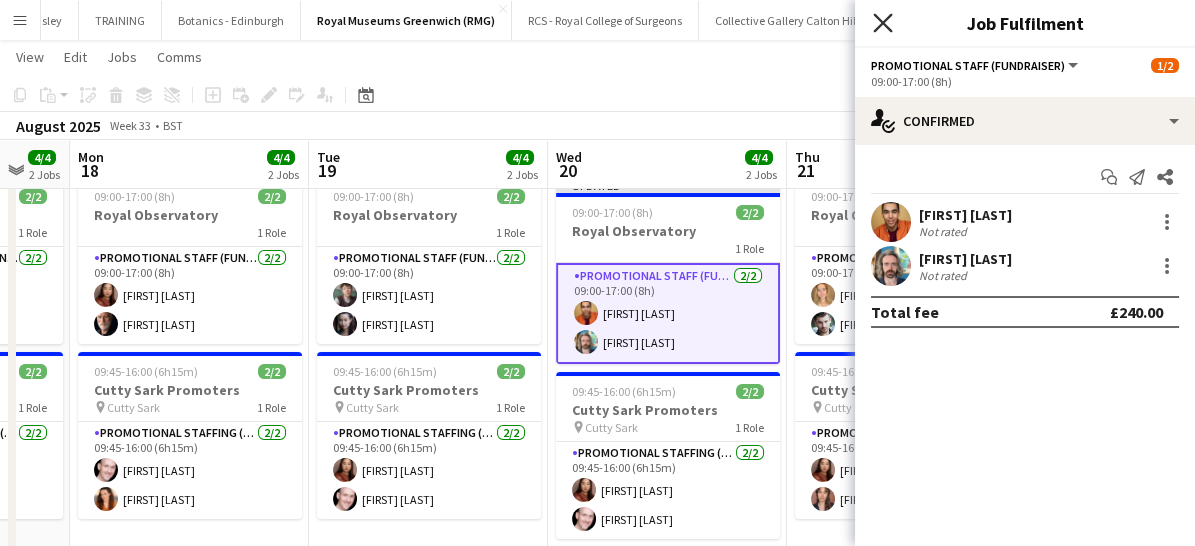click on "Close pop-in" 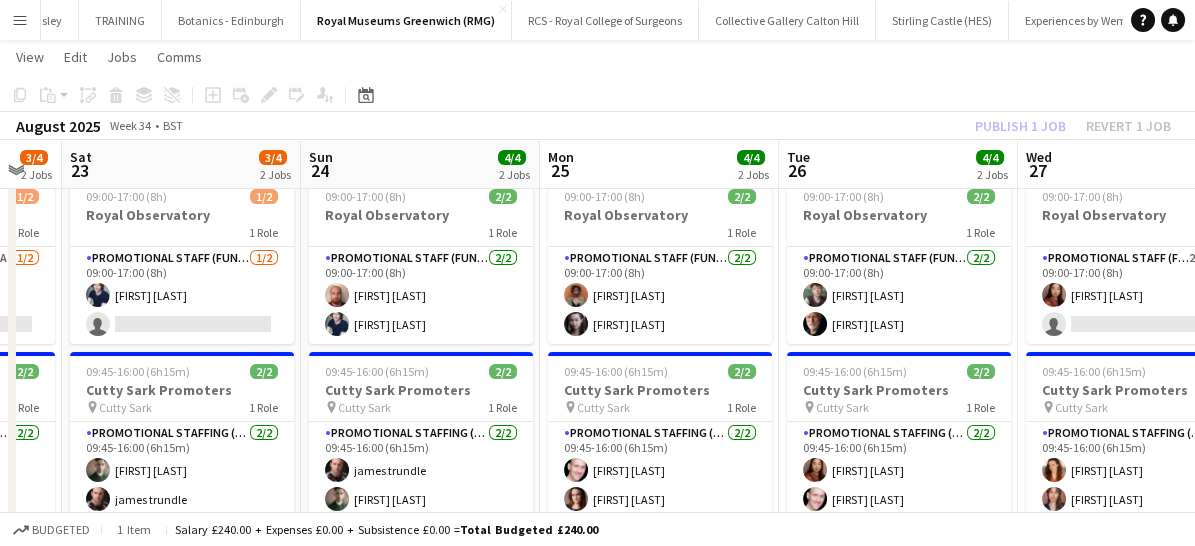 scroll, scrollTop: 0, scrollLeft: 600, axis: horizontal 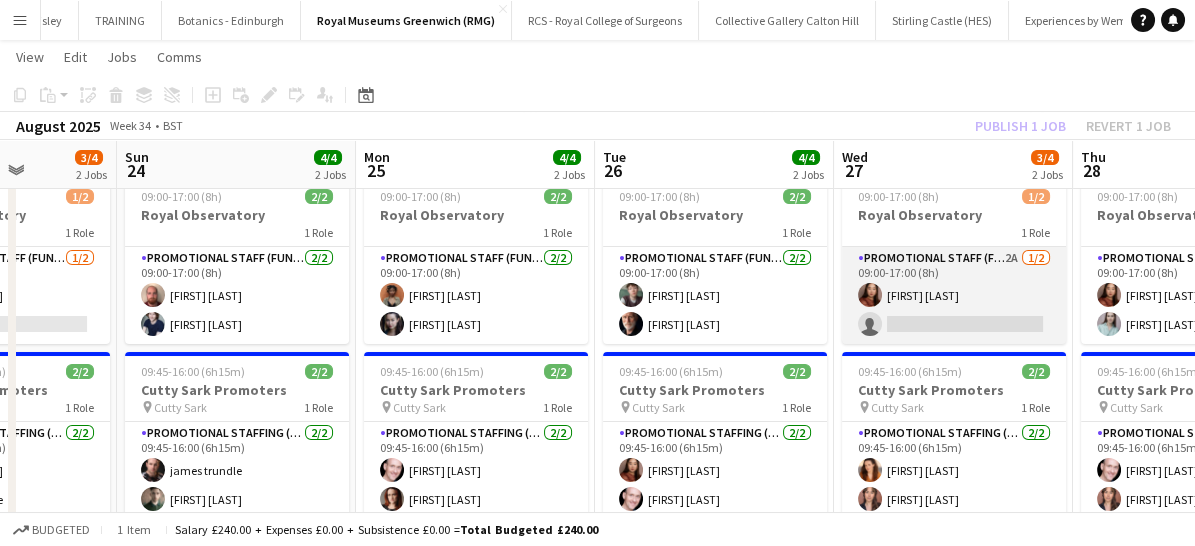 click on "Promotional Staff (Fundraiser)   2A   1/2   09:00-17:00 (8h)
[FIRST] [LAST]
single-neutral-actions" at bounding box center [954, 295] 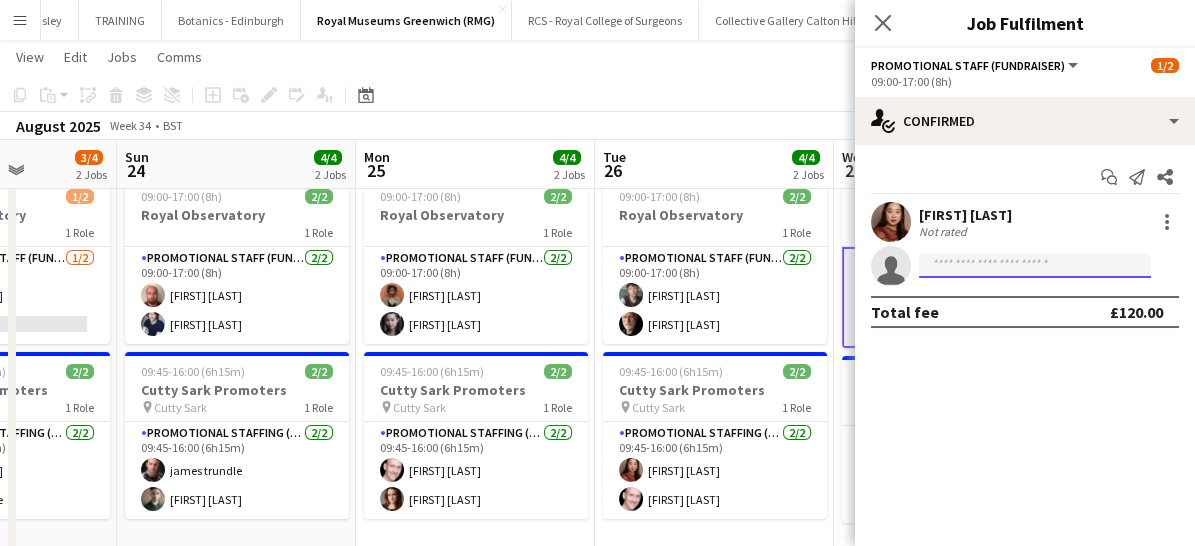 click 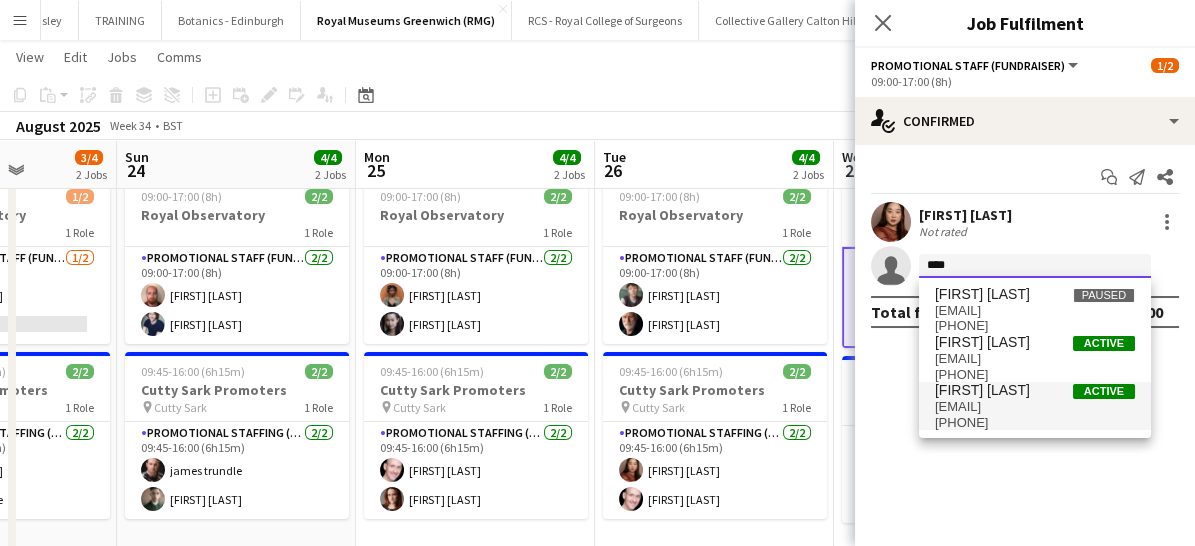 type on "****" 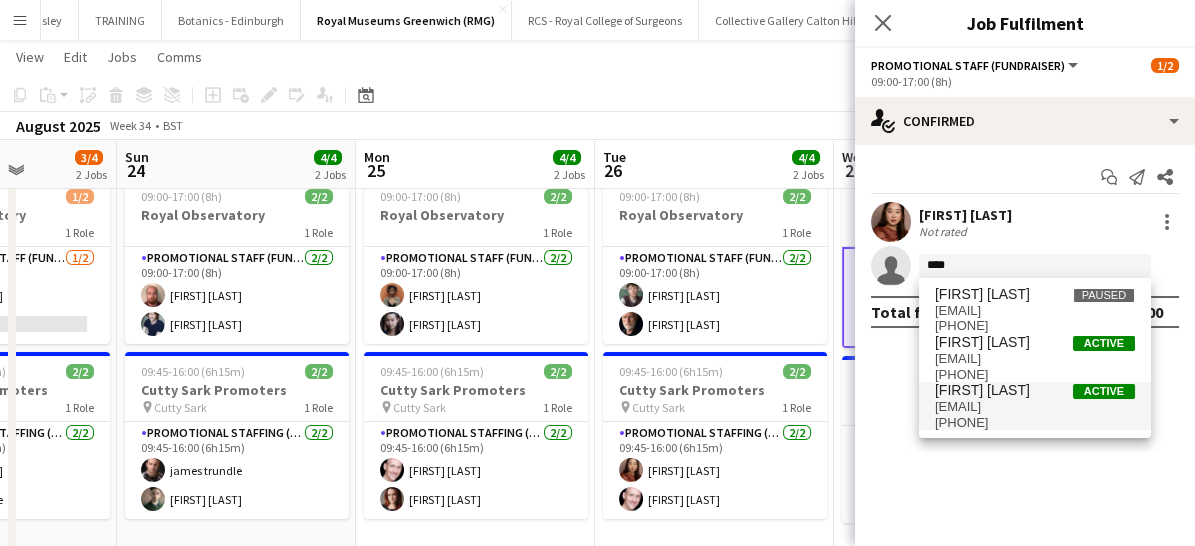 click on "[EMAIL]" at bounding box center [1035, 407] 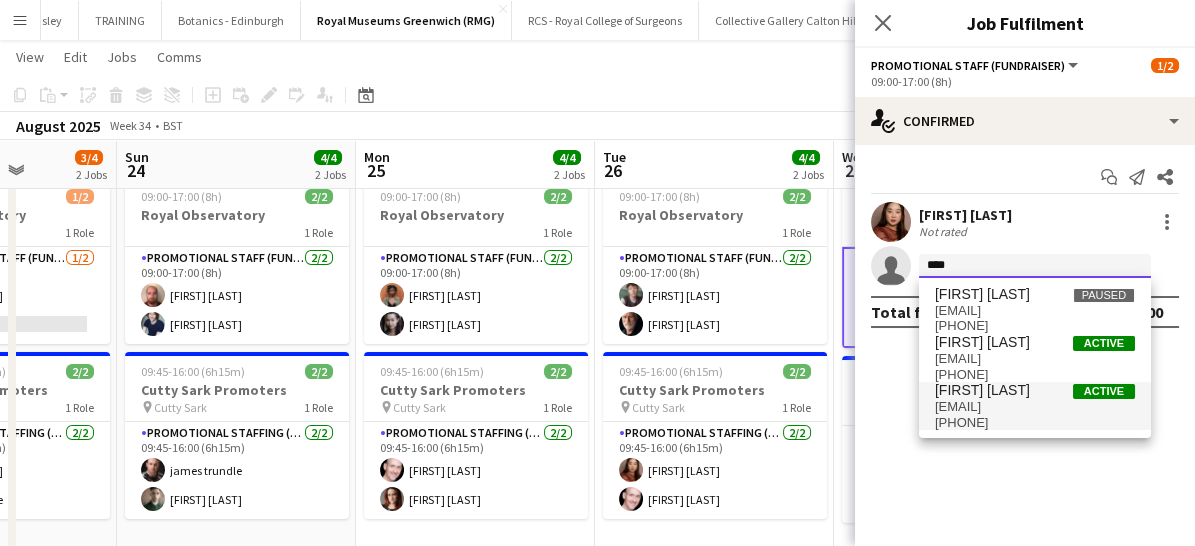 type 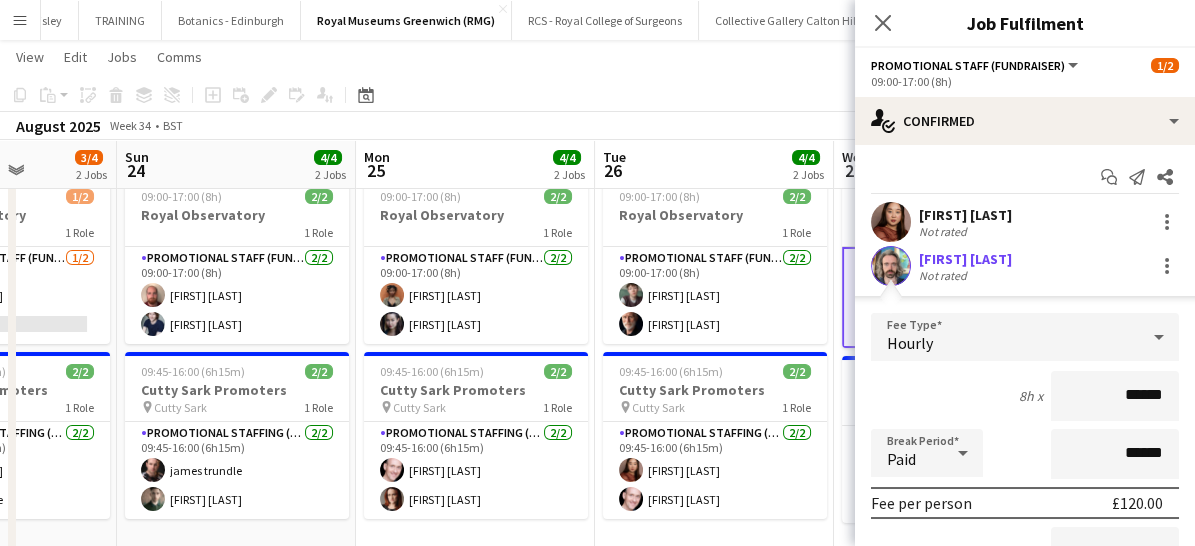 scroll, scrollTop: 249, scrollLeft: 0, axis: vertical 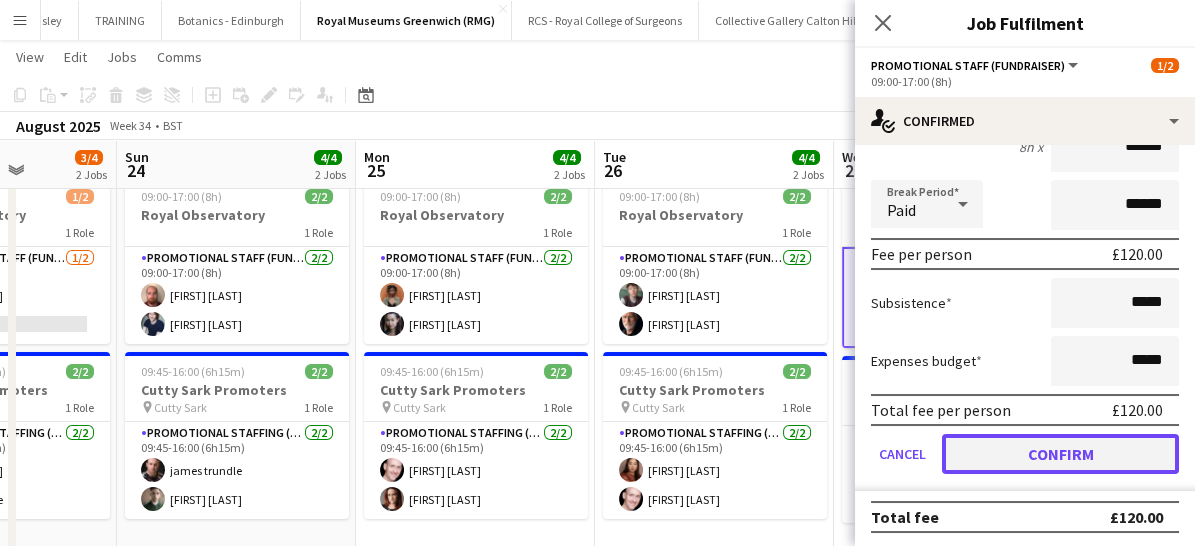 click on "Confirm" at bounding box center [1060, 454] 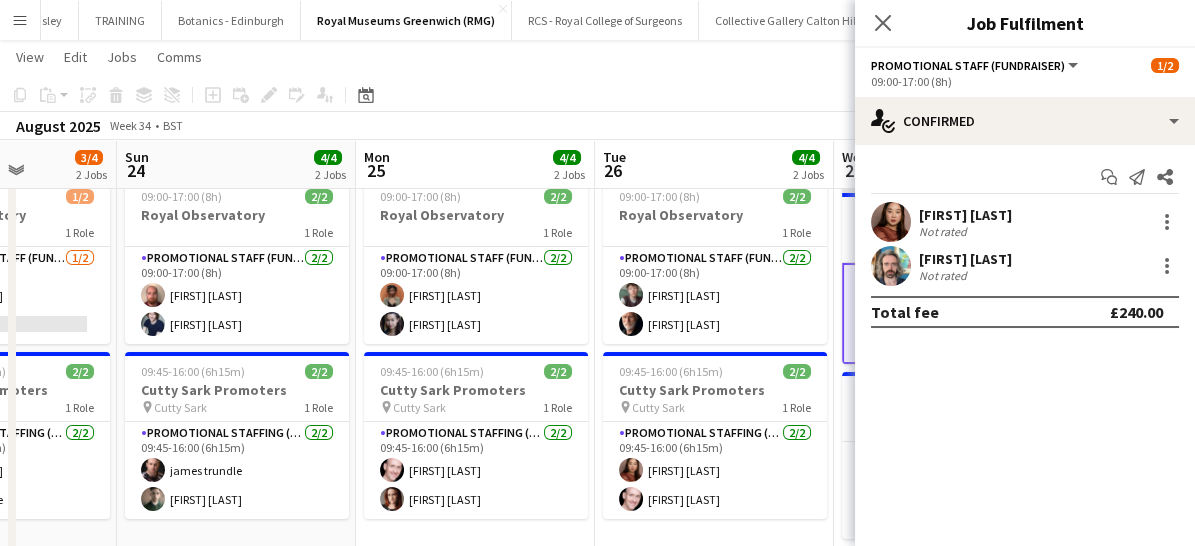 scroll, scrollTop: 0, scrollLeft: 0, axis: both 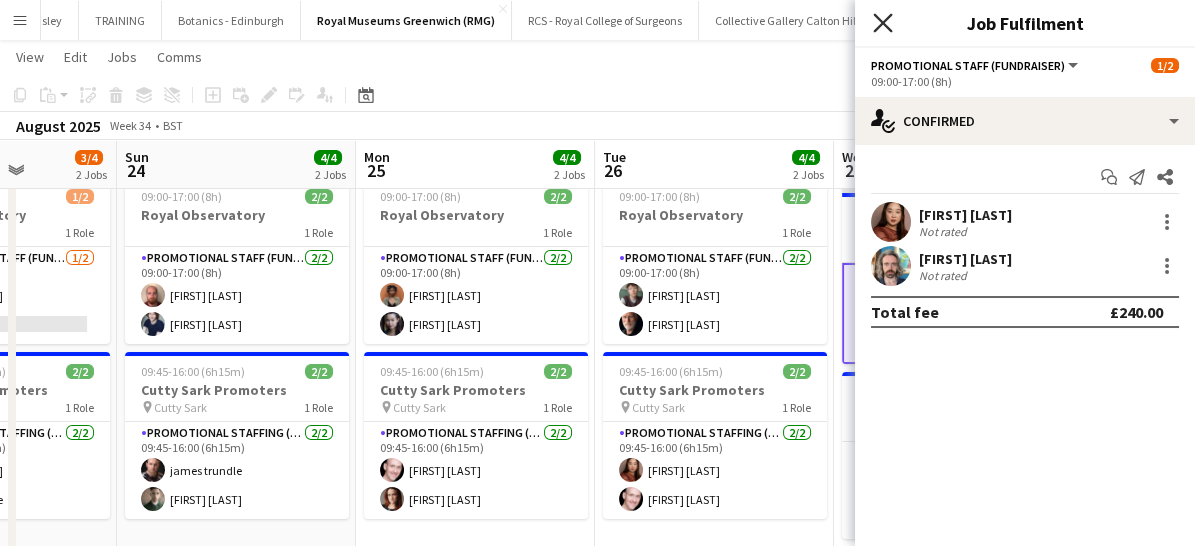 click on "Close pop-in" 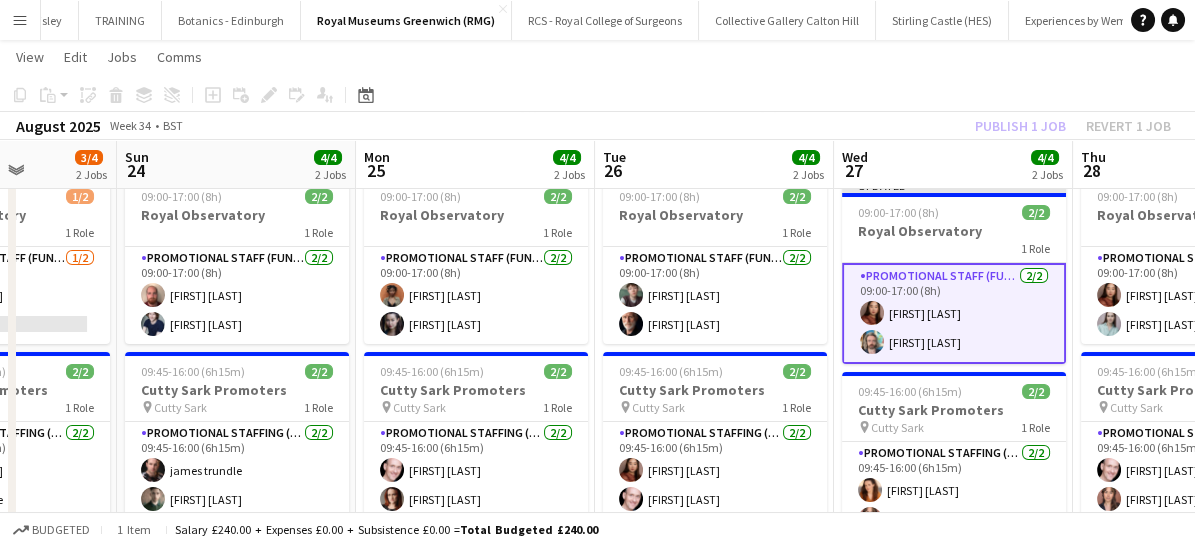 click on "Promotional Staff (Fundraiser)   2/2   09:00-17:00 (8h)
[FIRST] [LAST] [FIRST] [LAST]" at bounding box center (954, 313) 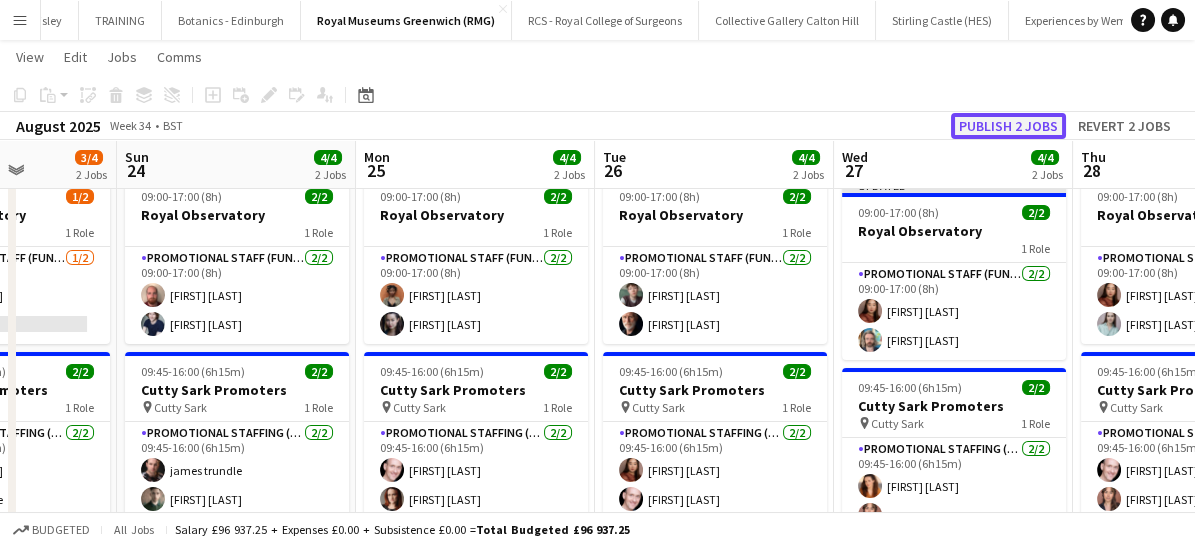 click on "Publish 2 jobs" 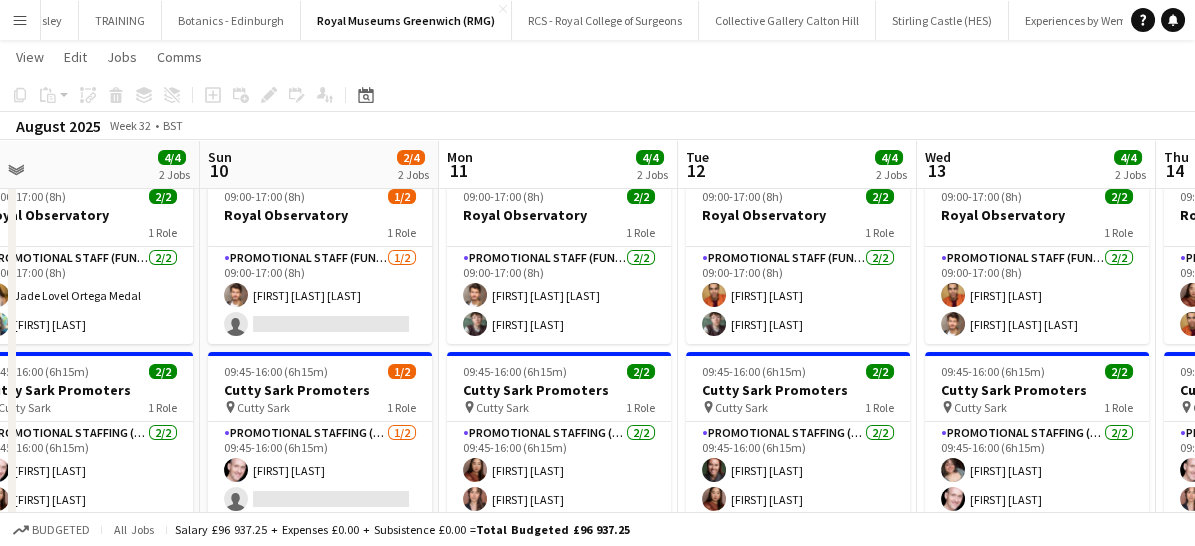 scroll, scrollTop: 0, scrollLeft: 516, axis: horizontal 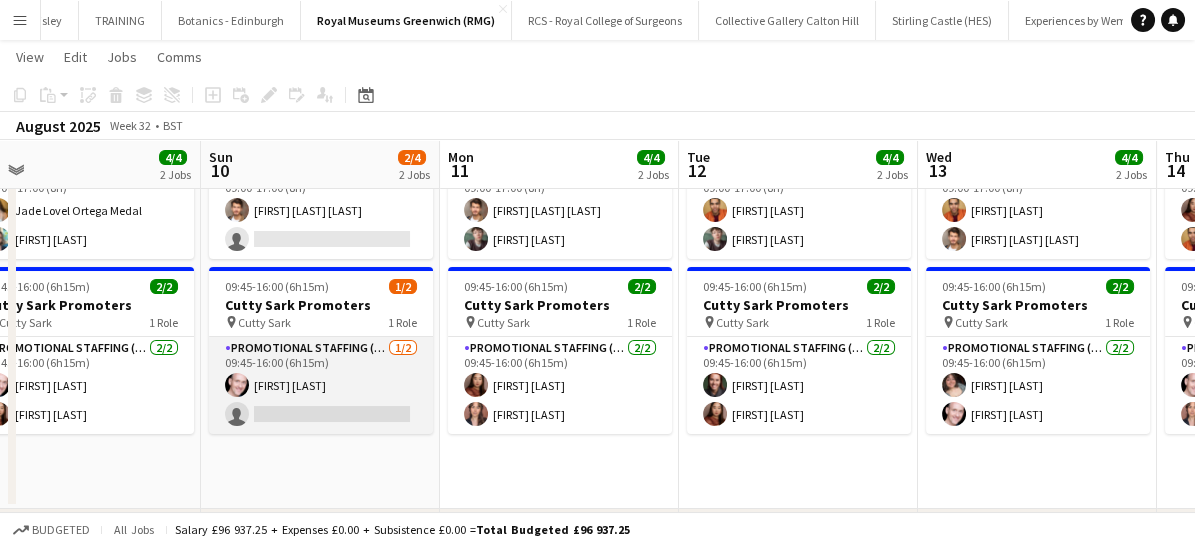 click on "Promotional Staffing (Brand Ambassadors)   1/2   09:45-16:00 (6h15m)
[FIRST] [LAST]
single-neutral-actions" at bounding box center (321, 385) 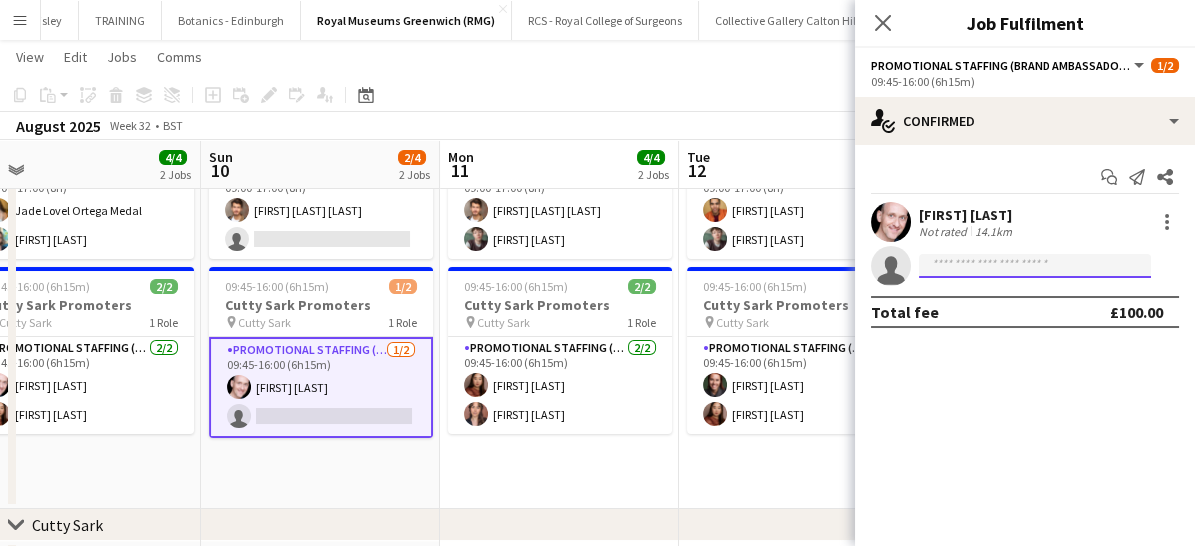 click 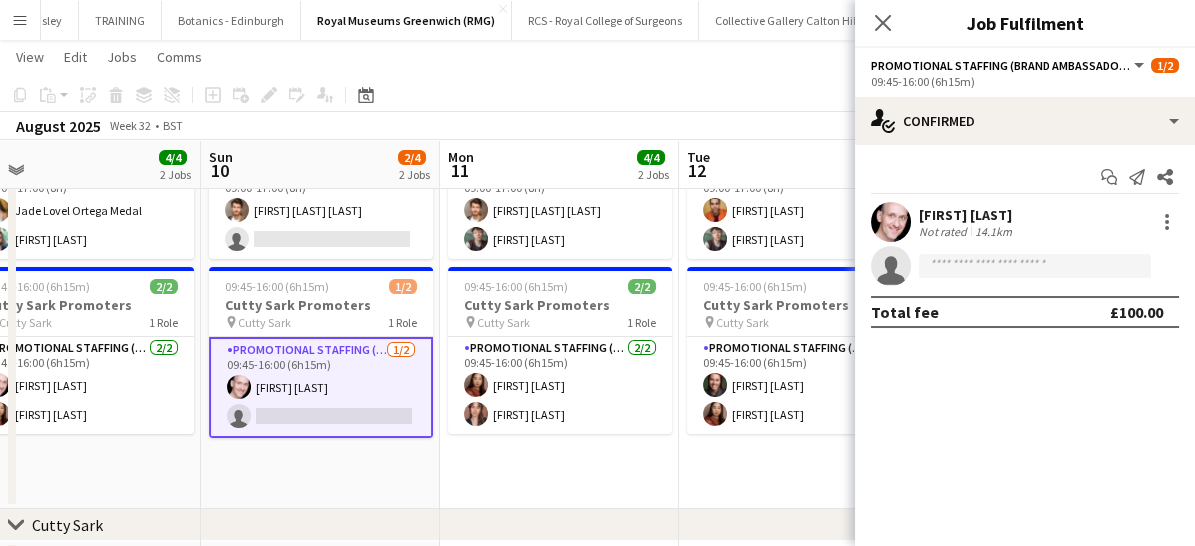 drag, startPoint x: 946, startPoint y: 264, endPoint x: 998, endPoint y: 245, distance: 55.362442 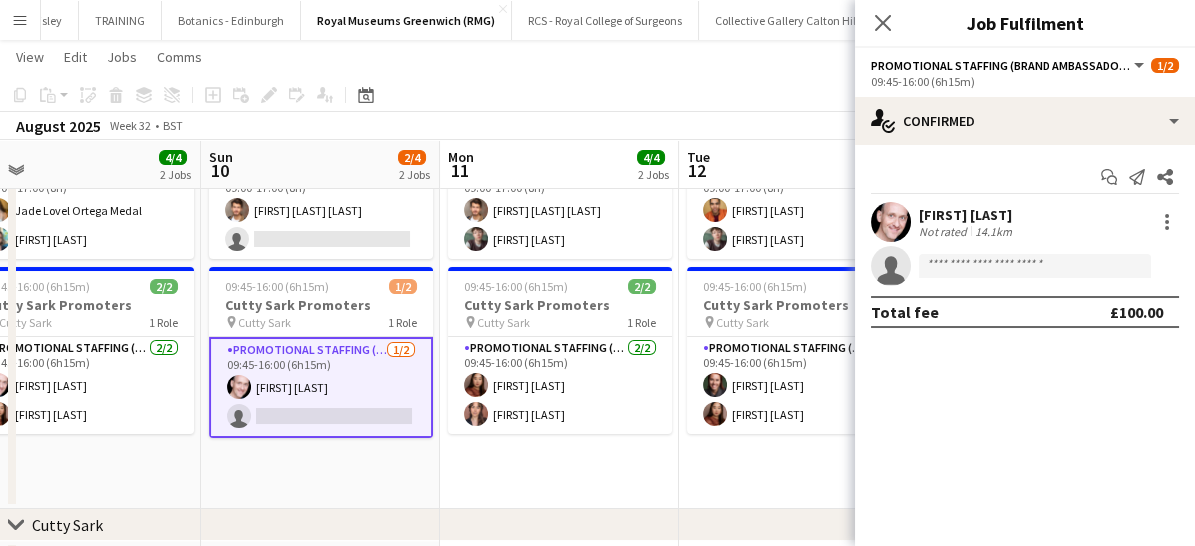 click on "[FIRST] [LAST]   Not rated   14.1km
single-neutral-actions" at bounding box center (1025, 244) 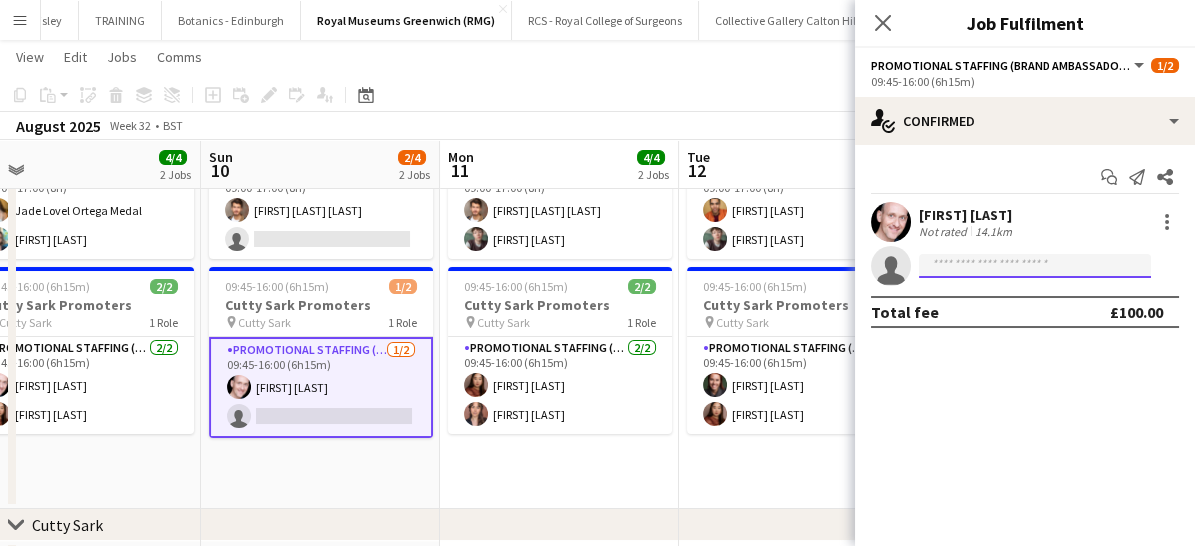 click 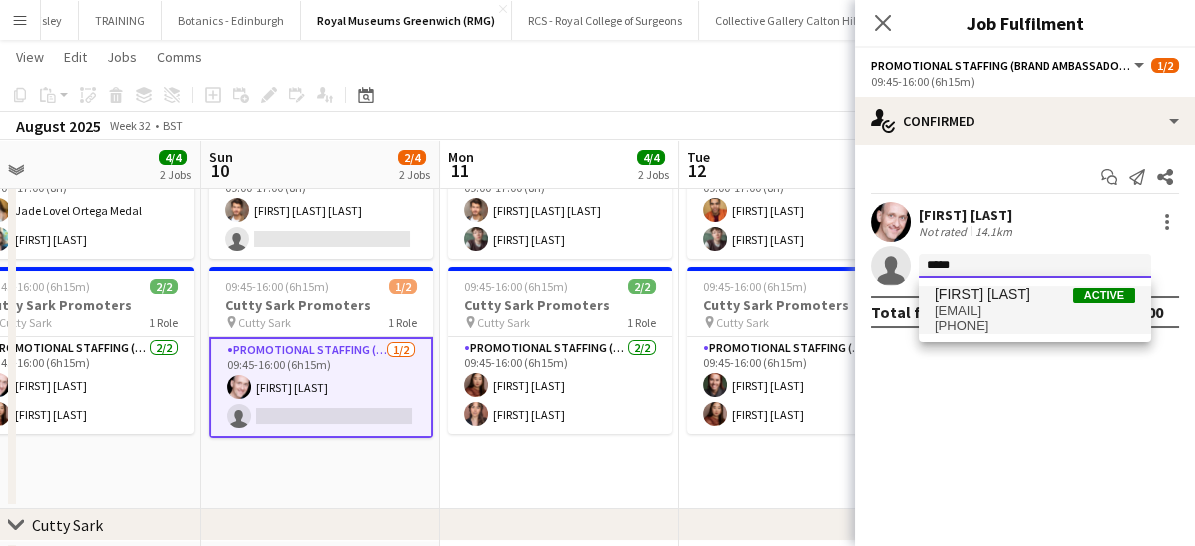 type on "*****" 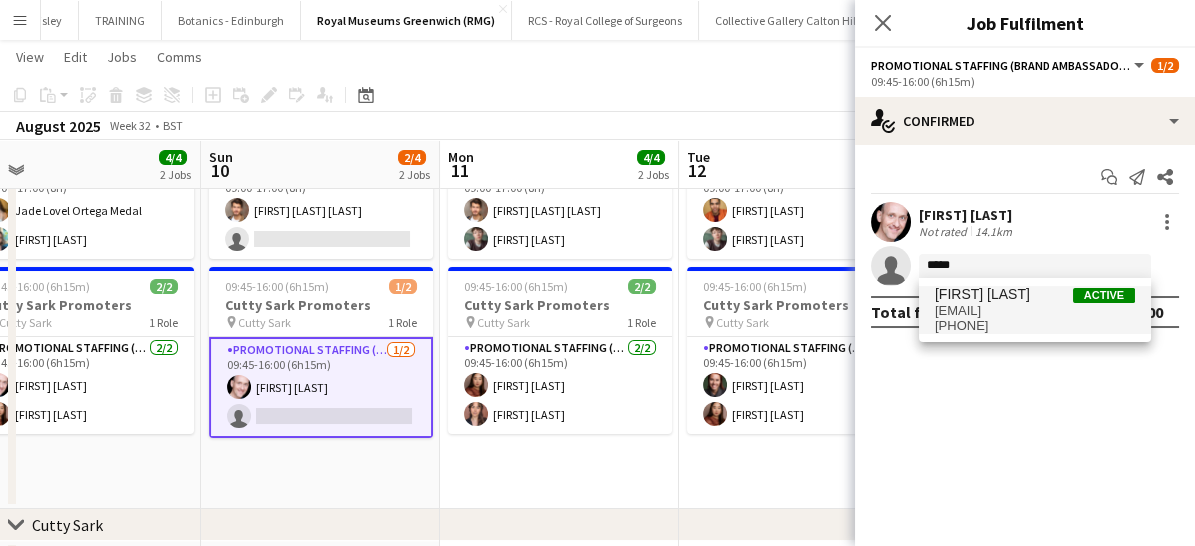 click on "[FIRST] [LAST]" at bounding box center [982, 294] 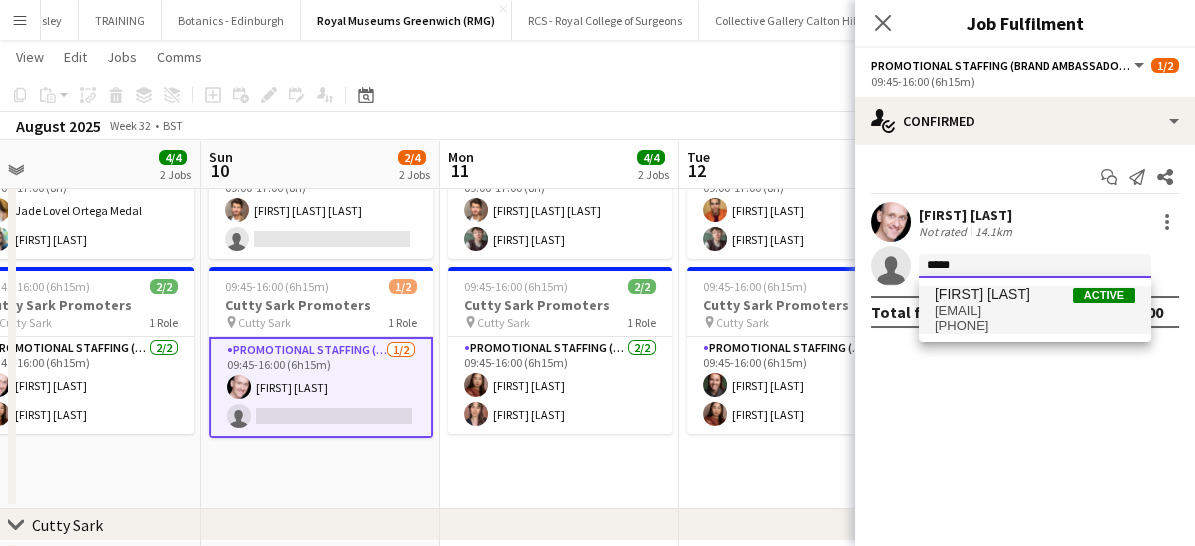 type 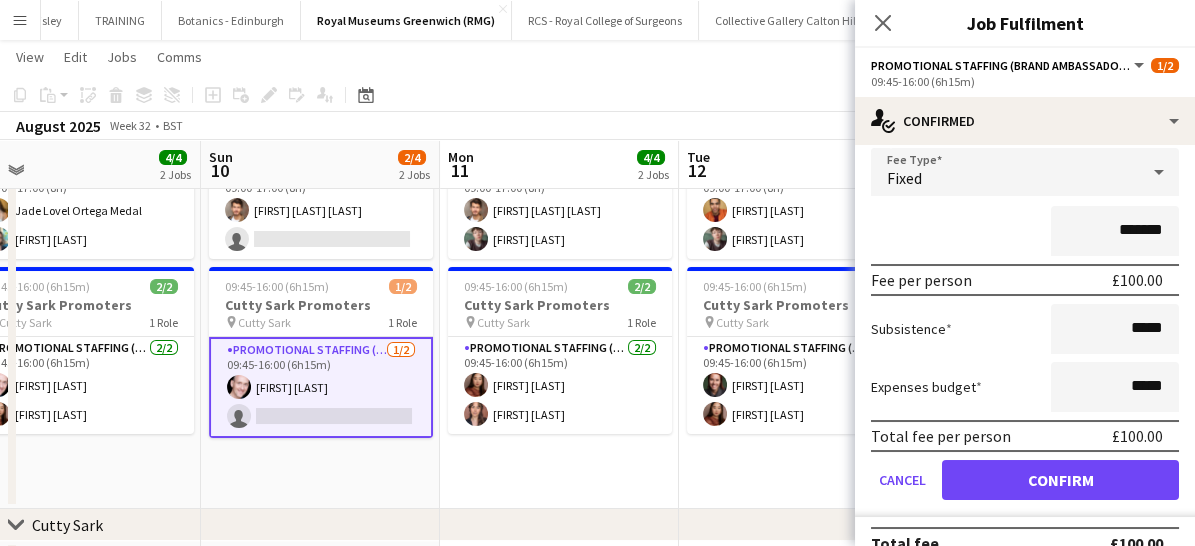 scroll, scrollTop: 191, scrollLeft: 0, axis: vertical 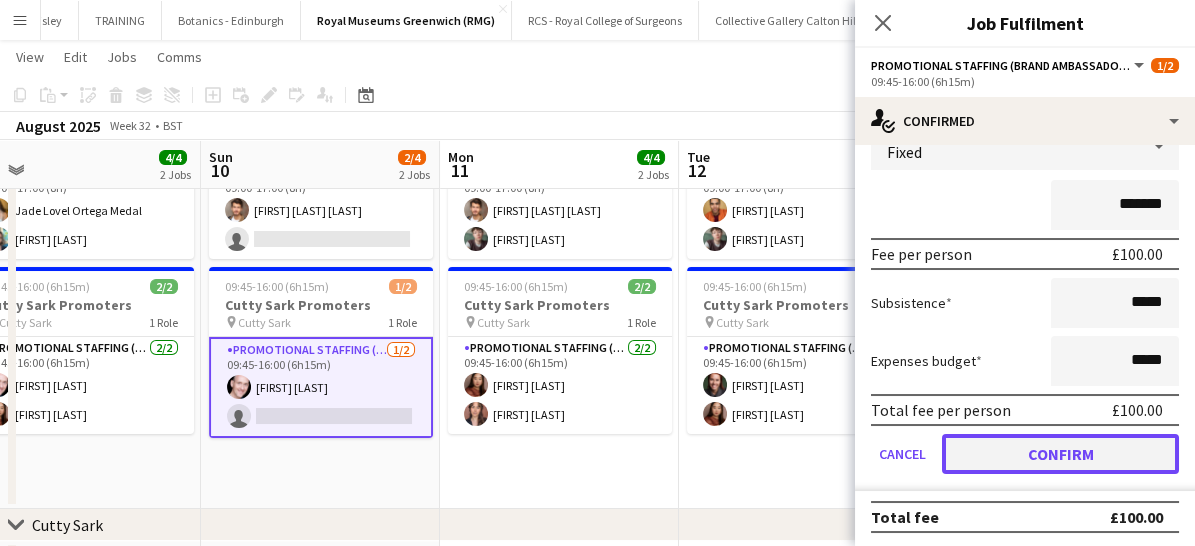 click on "Confirm" at bounding box center [1060, 454] 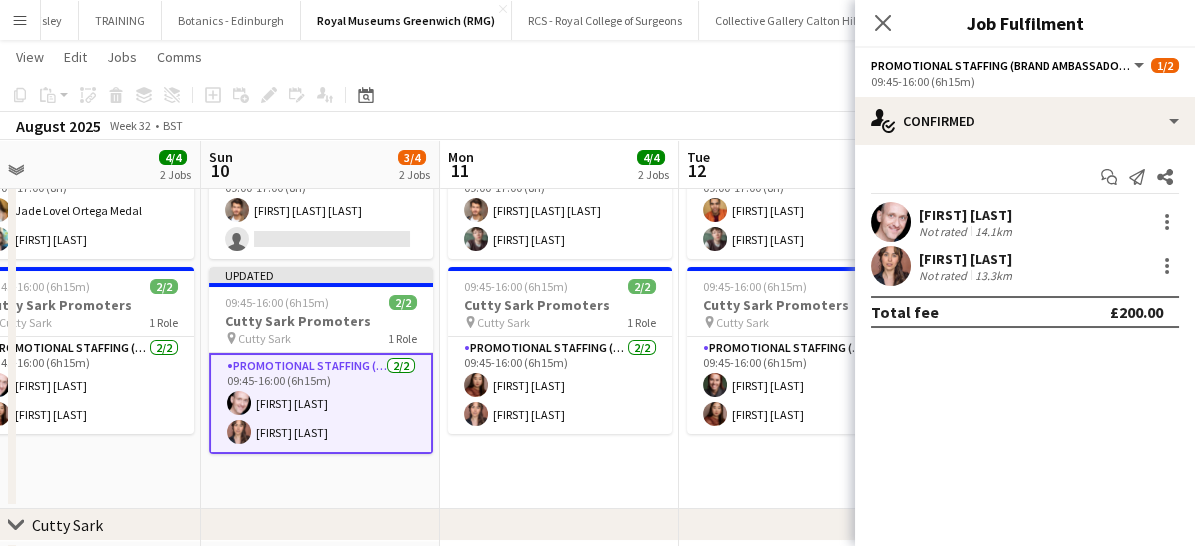 scroll, scrollTop: 0, scrollLeft: 0, axis: both 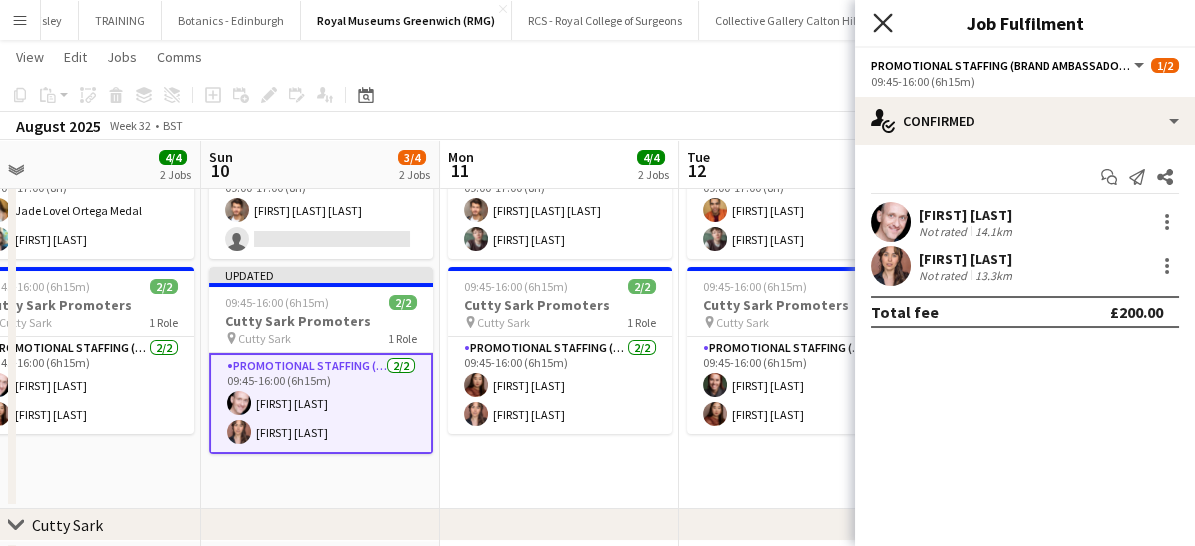 click 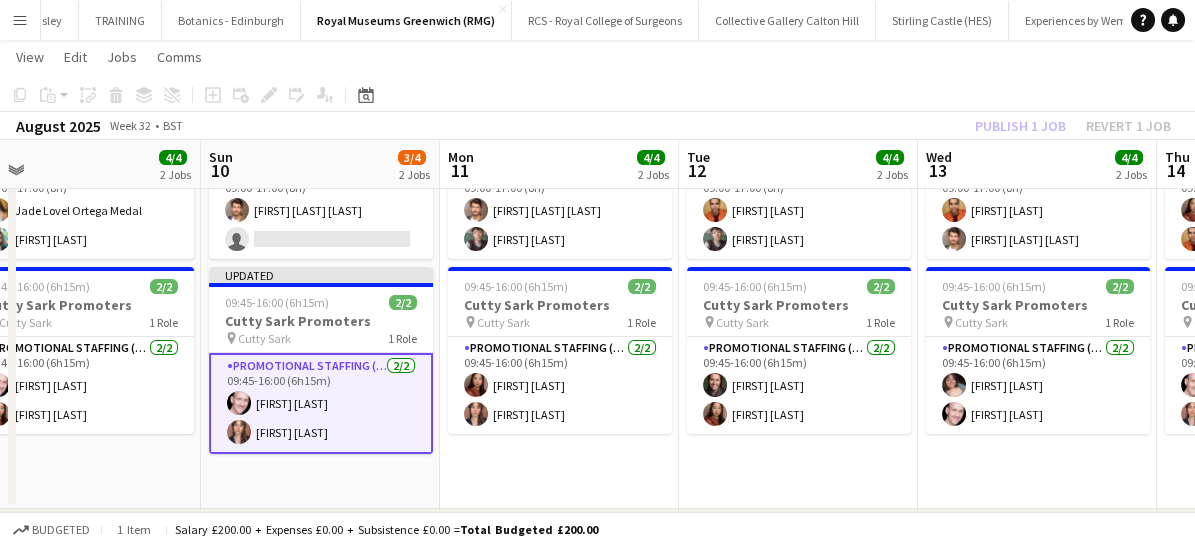 click on "Promotional Staffing (Brand Ambassadors)   2/2   09:45-16:00 (6h15m)
[FIRST] [LAST] [FIRST] [LAST]" at bounding box center [321, 403] 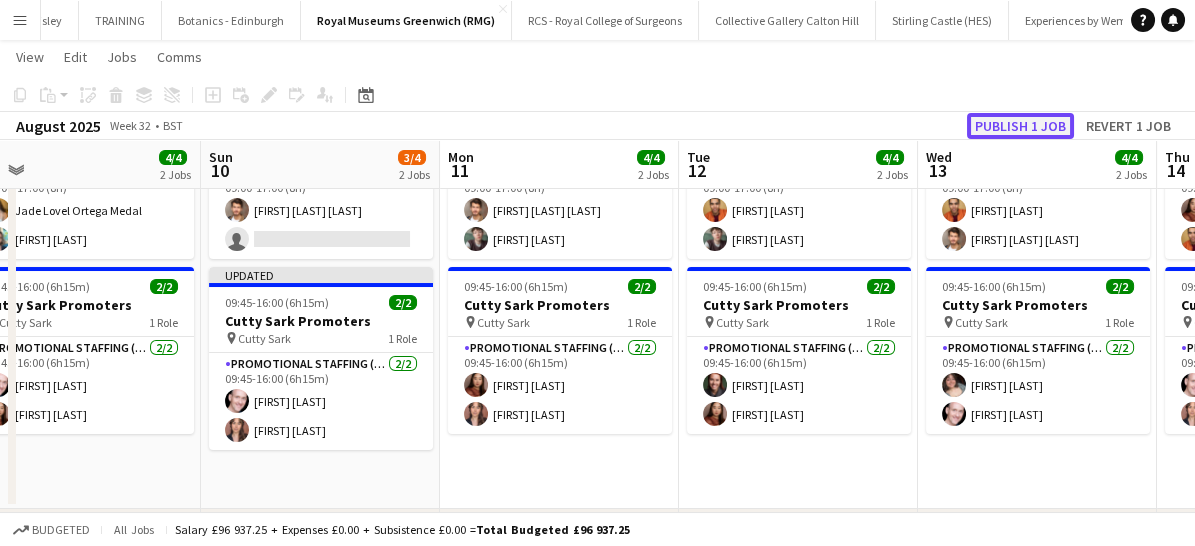 click on "Publish 1 job" 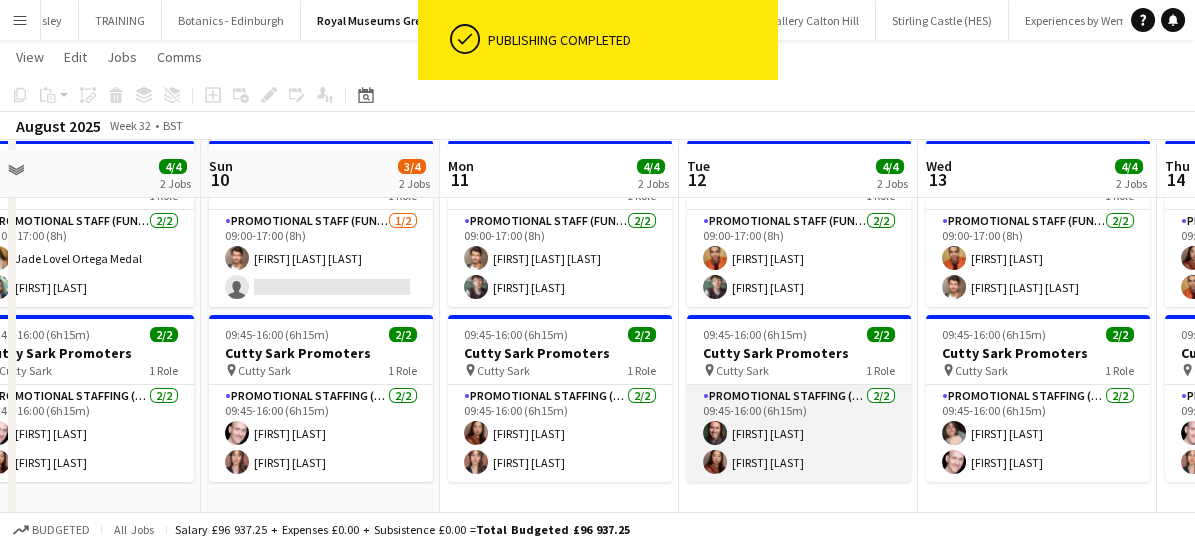 scroll, scrollTop: 101, scrollLeft: 0, axis: vertical 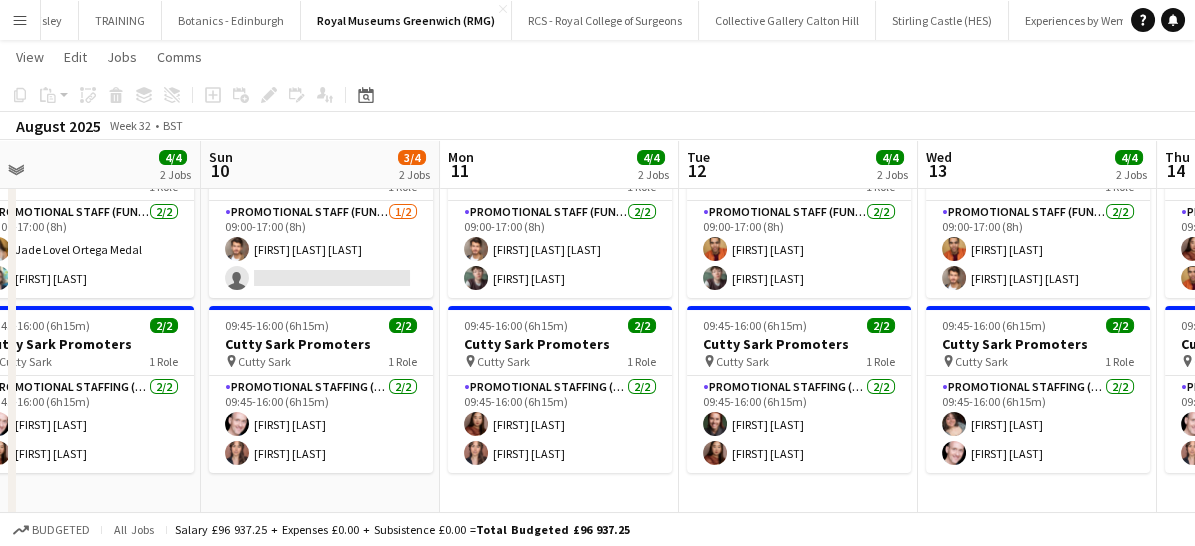 click on "Menu" at bounding box center [20, 20] 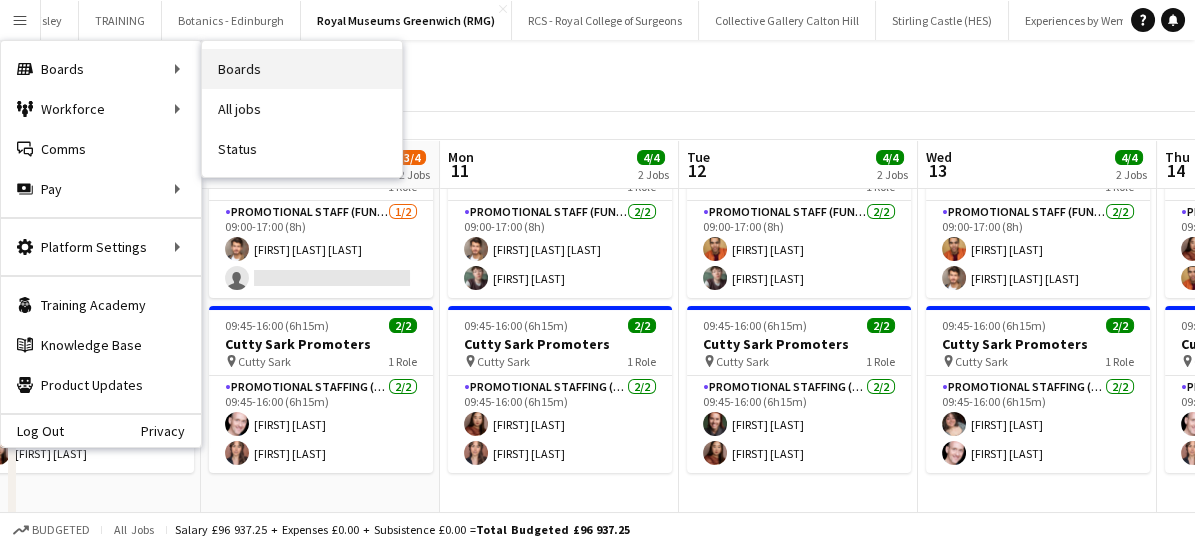 click on "Boards" at bounding box center (302, 69) 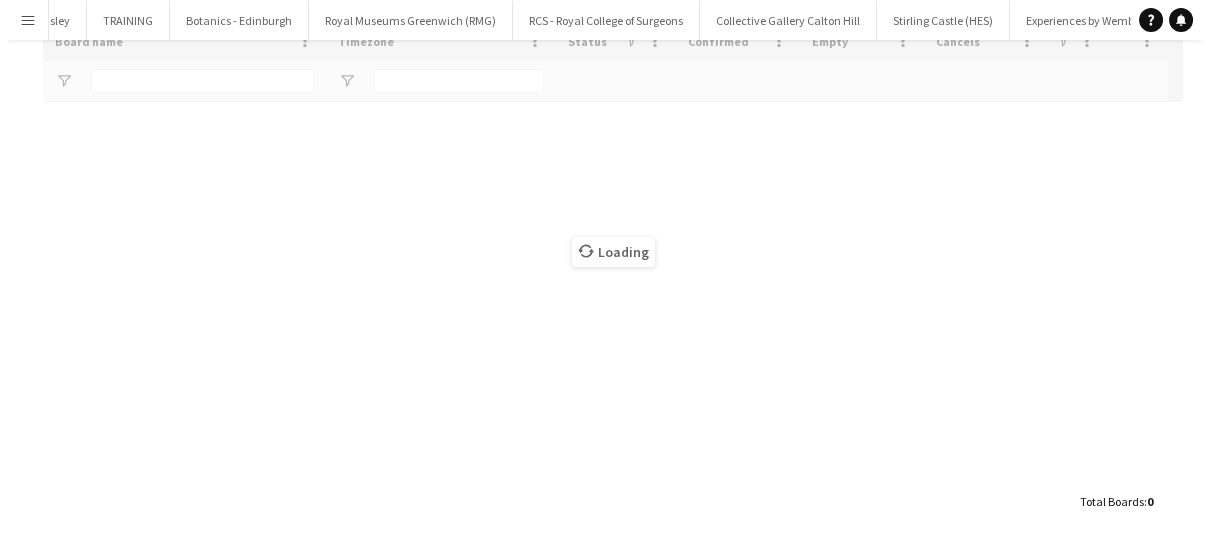 scroll, scrollTop: 0, scrollLeft: 0, axis: both 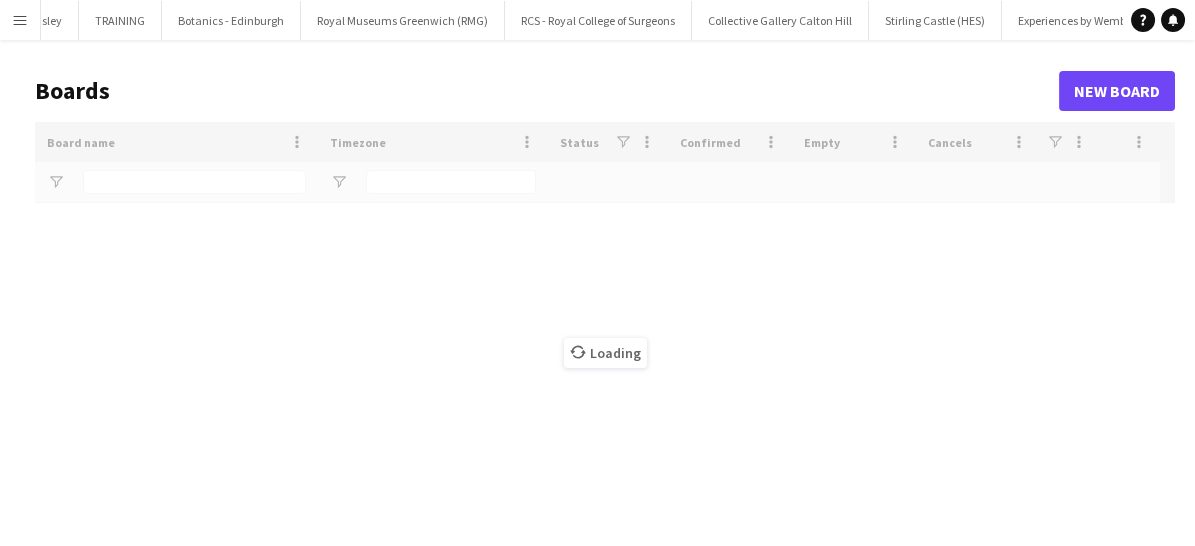 click on "Boards   New Board" 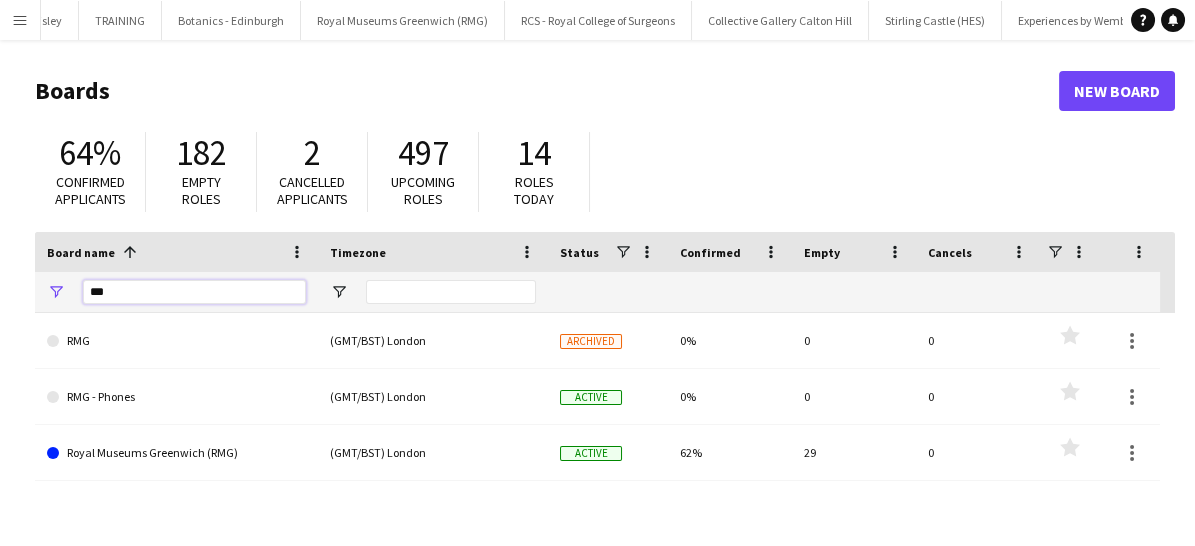 drag, startPoint x: 147, startPoint y: 290, endPoint x: 35, endPoint y: 290, distance: 112 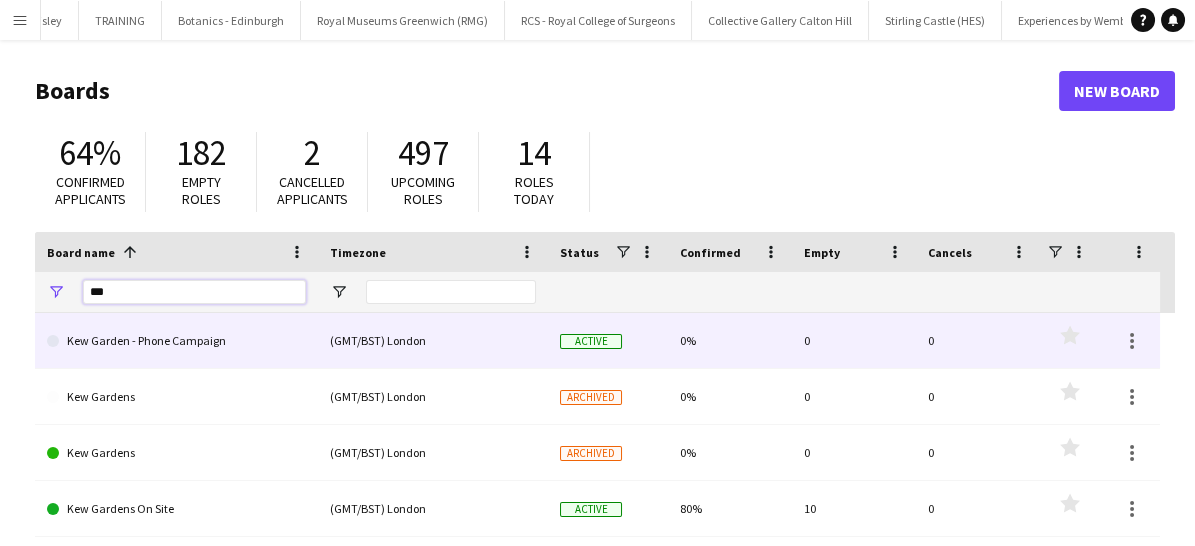 type on "***" 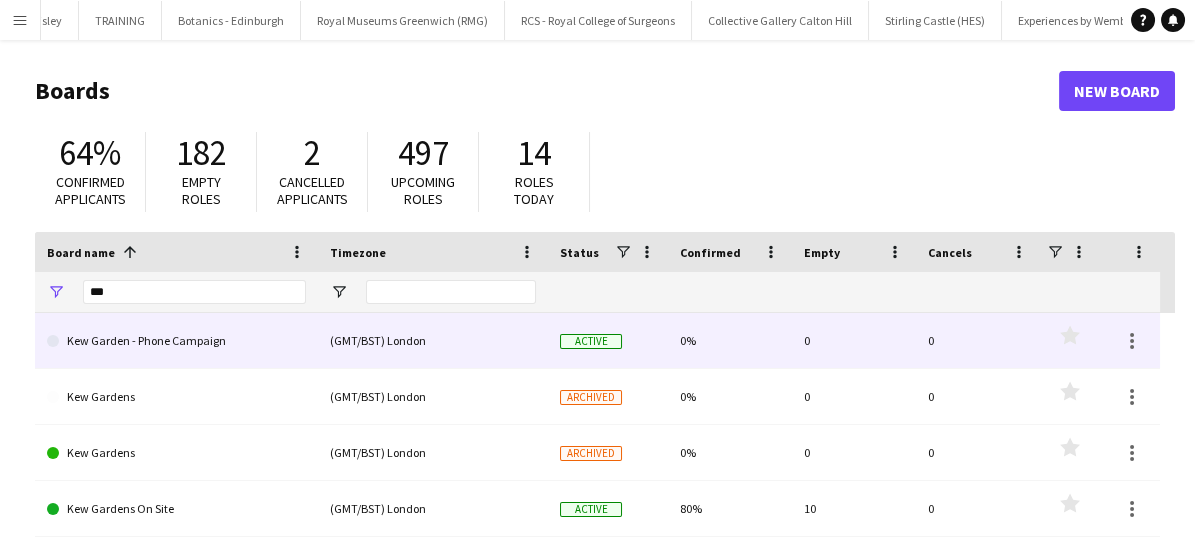 click on "Kew Garden - Phone Campaign" 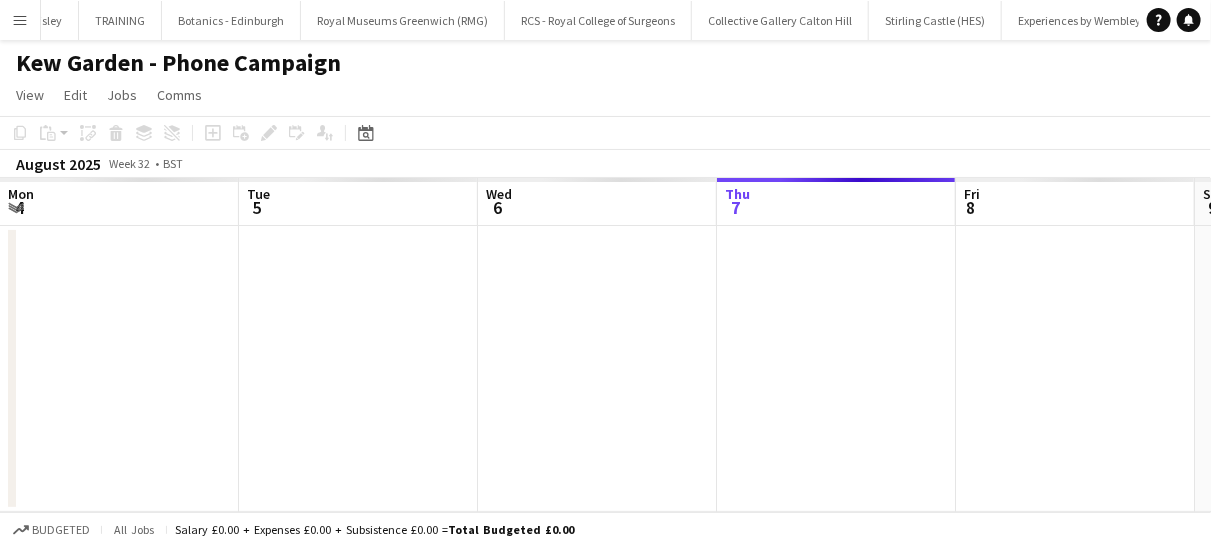 scroll, scrollTop: 0, scrollLeft: 4445, axis: horizontal 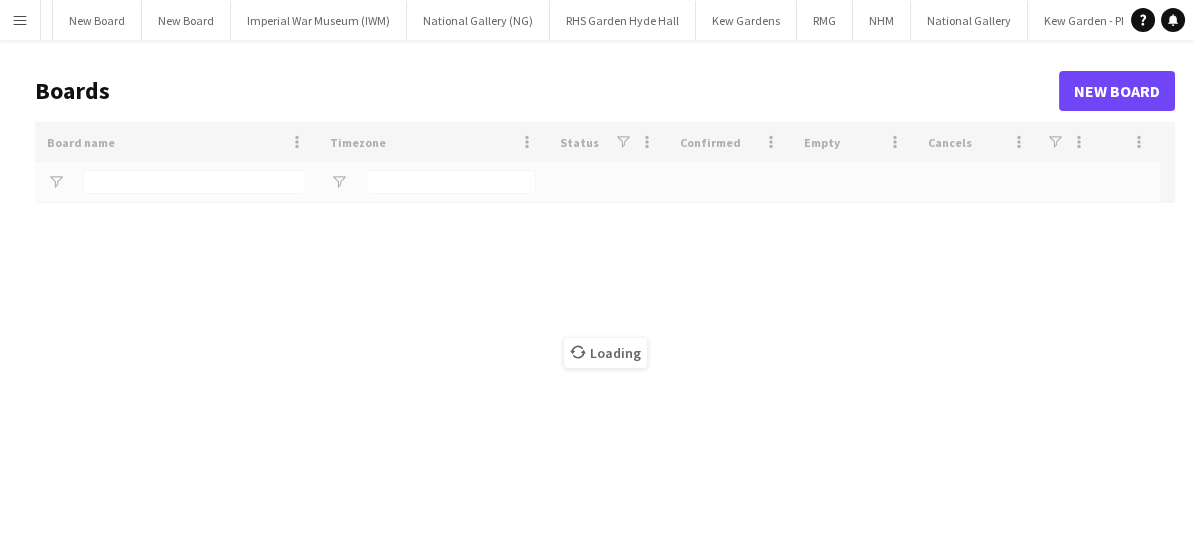 type on "***" 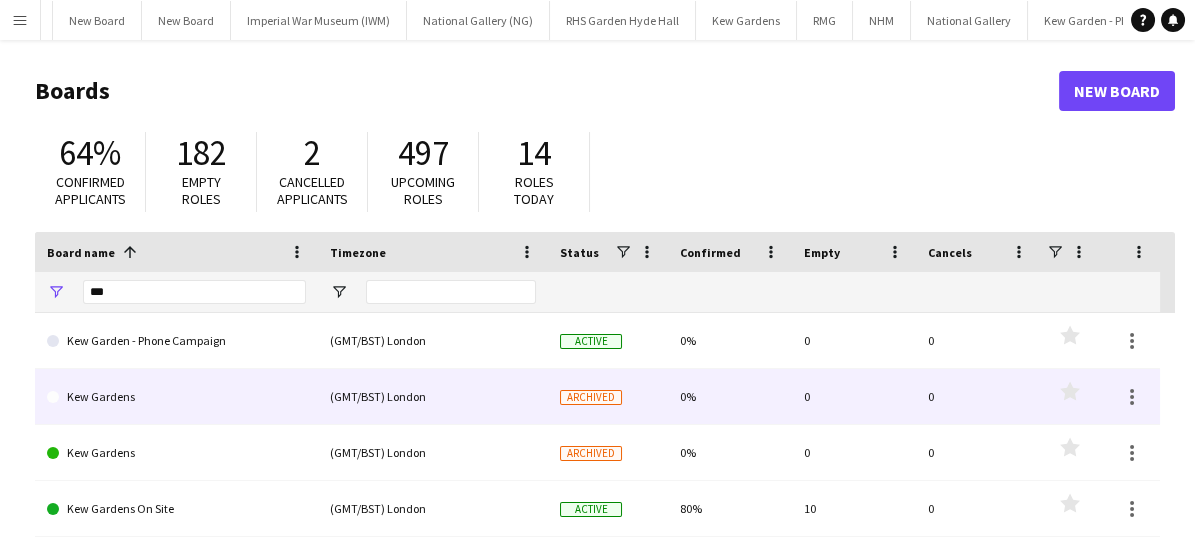 scroll, scrollTop: 59, scrollLeft: 0, axis: vertical 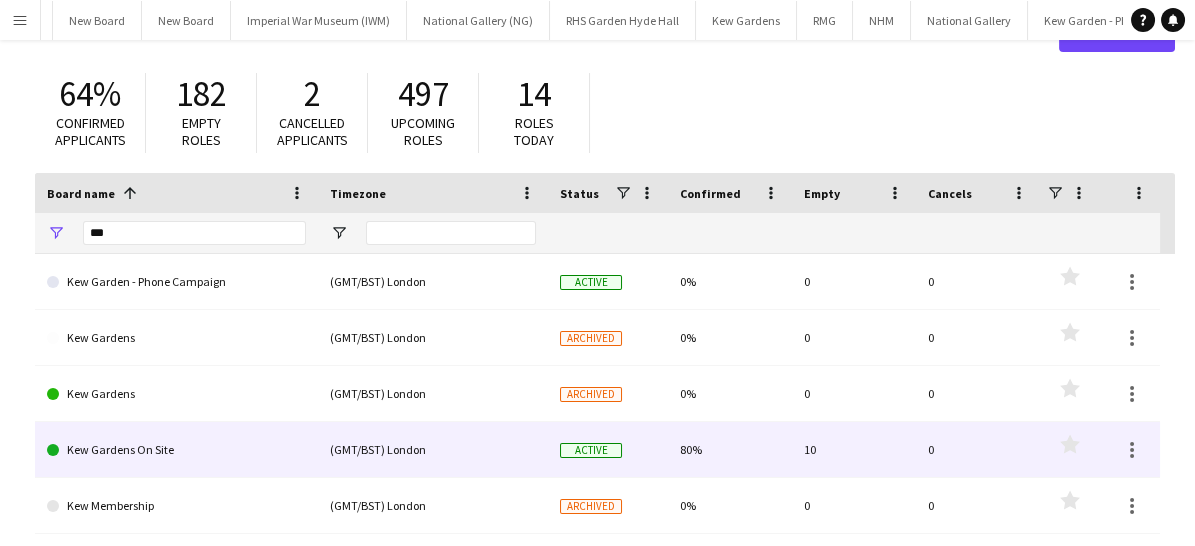 click on "Kew Gardens On Site" 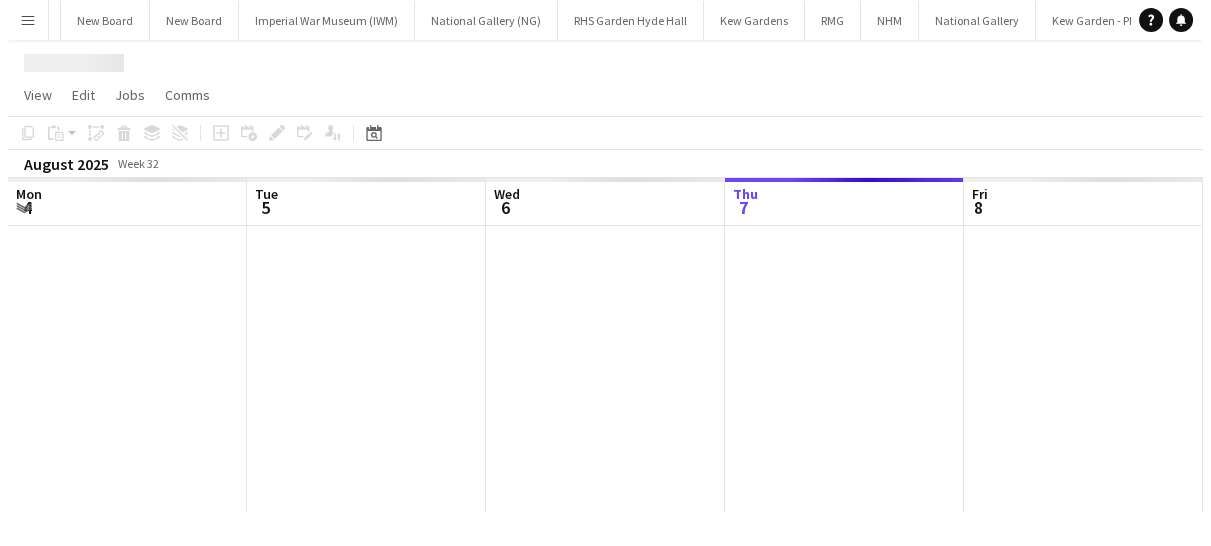 scroll, scrollTop: 0, scrollLeft: 0, axis: both 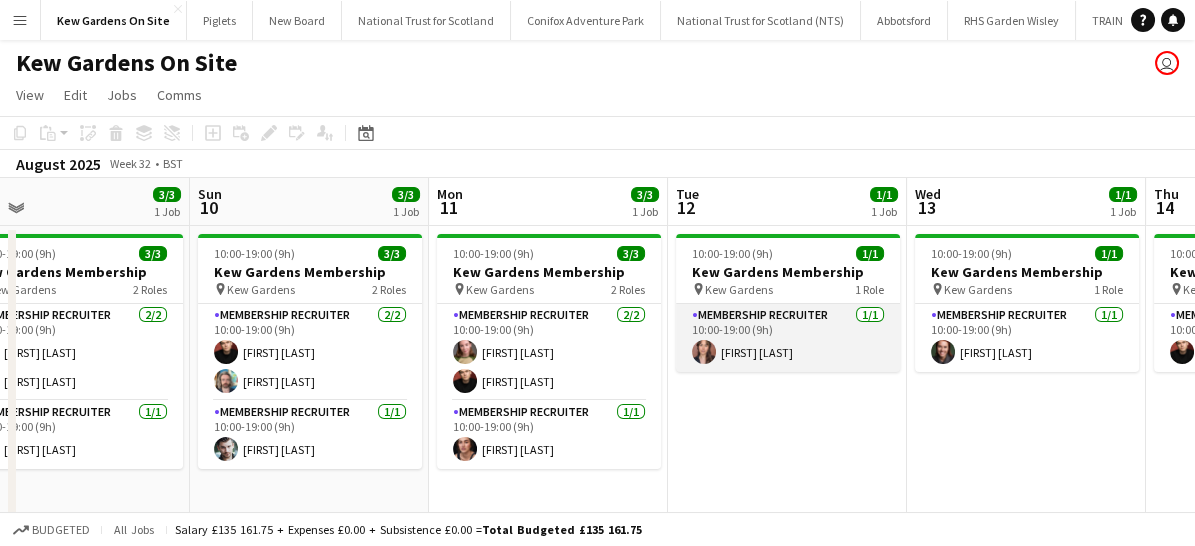 click on "Membership Recruiter   1/1   10:00-19:00 (9h)
[FIRST] [LAST]" at bounding box center (788, 338) 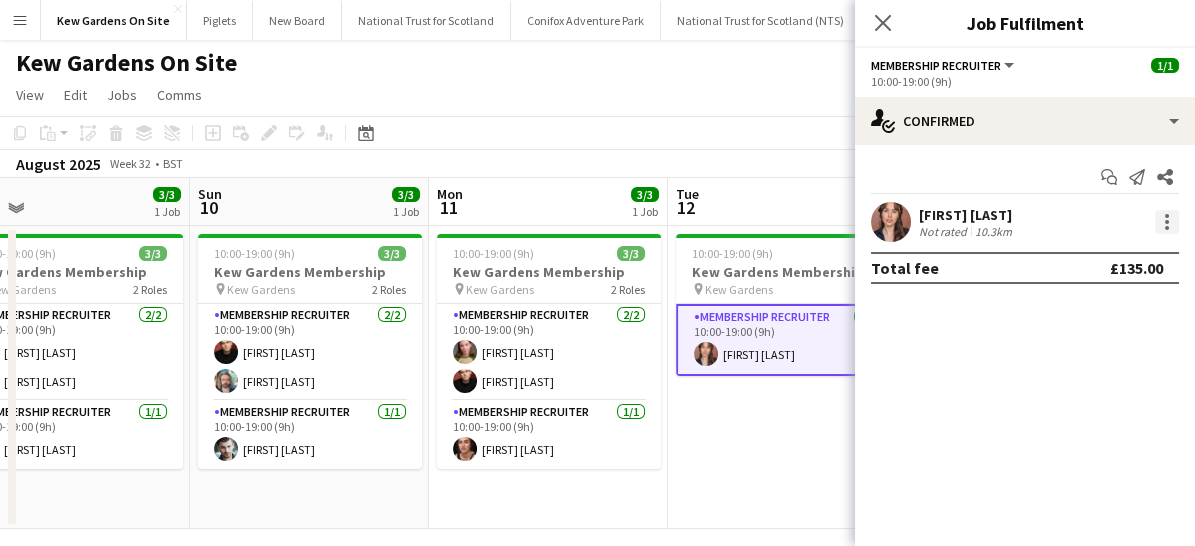 click at bounding box center (1167, 222) 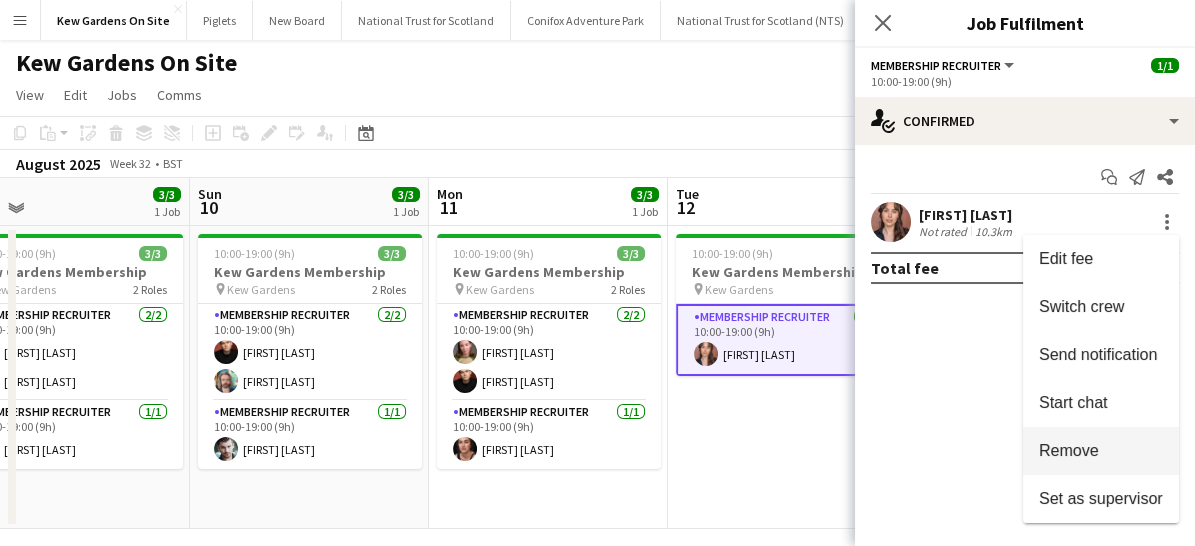 click on "Remove" at bounding box center (1101, 451) 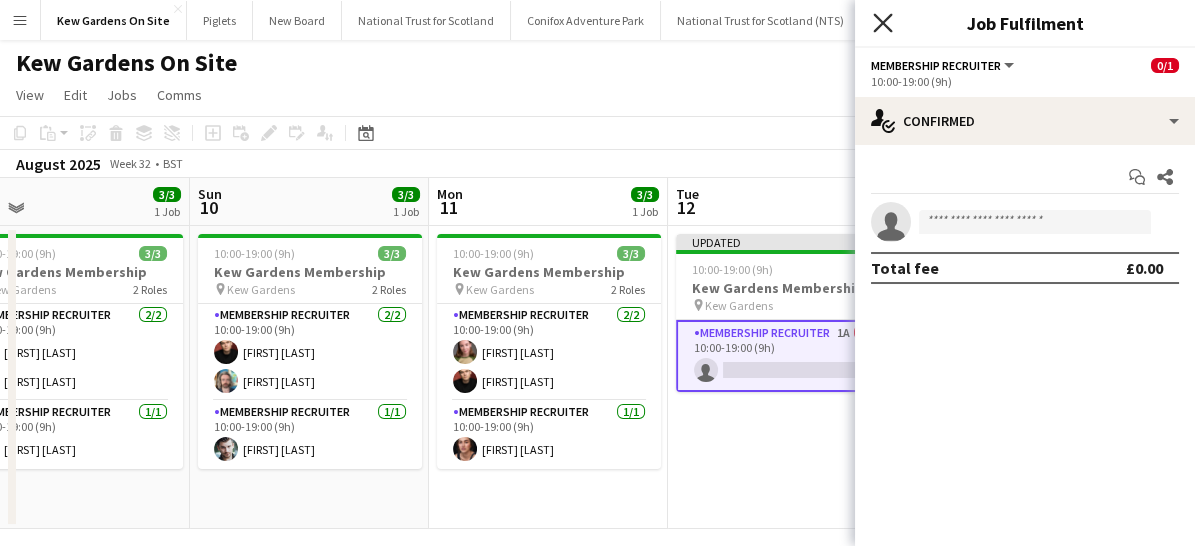 click on "Close pop-in" 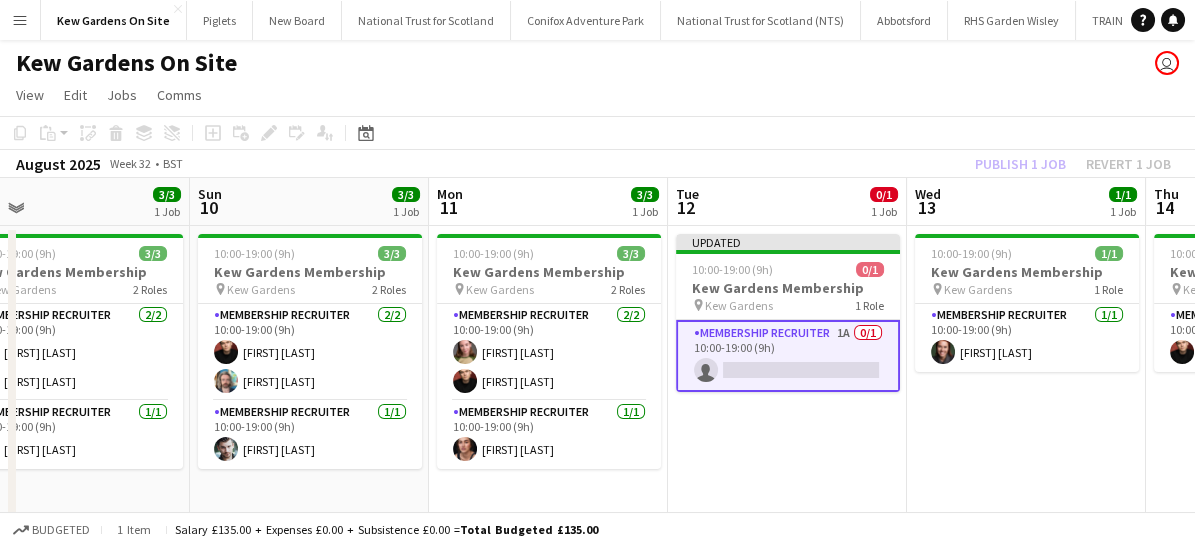 click on "Membership Recruiter   1A   0/1   10:00-19:00 (9h)
single-neutral-actions" at bounding box center [788, 356] 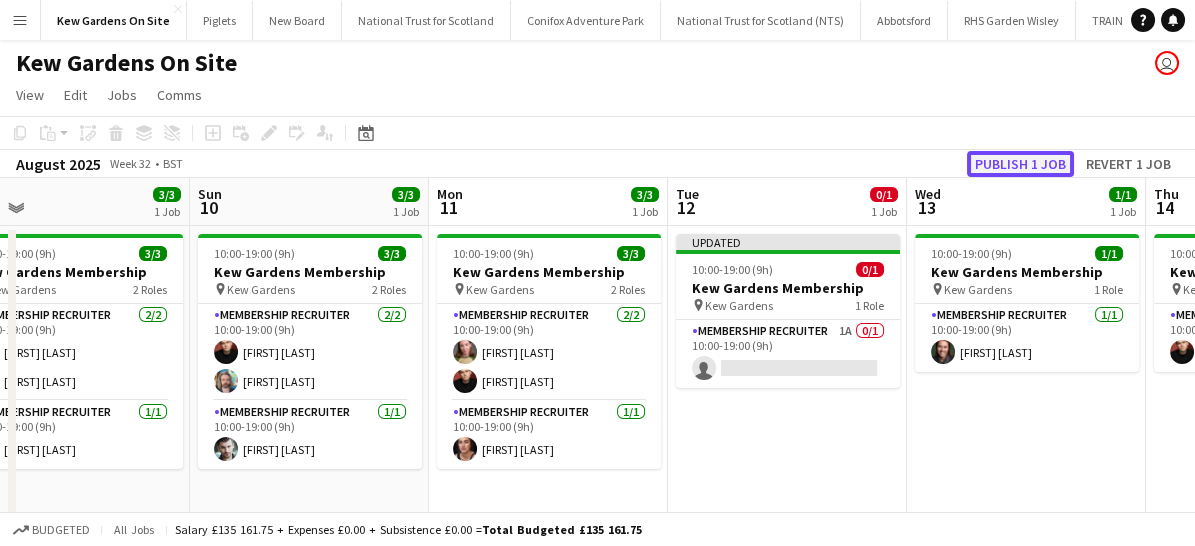click on "Publish 1 job" 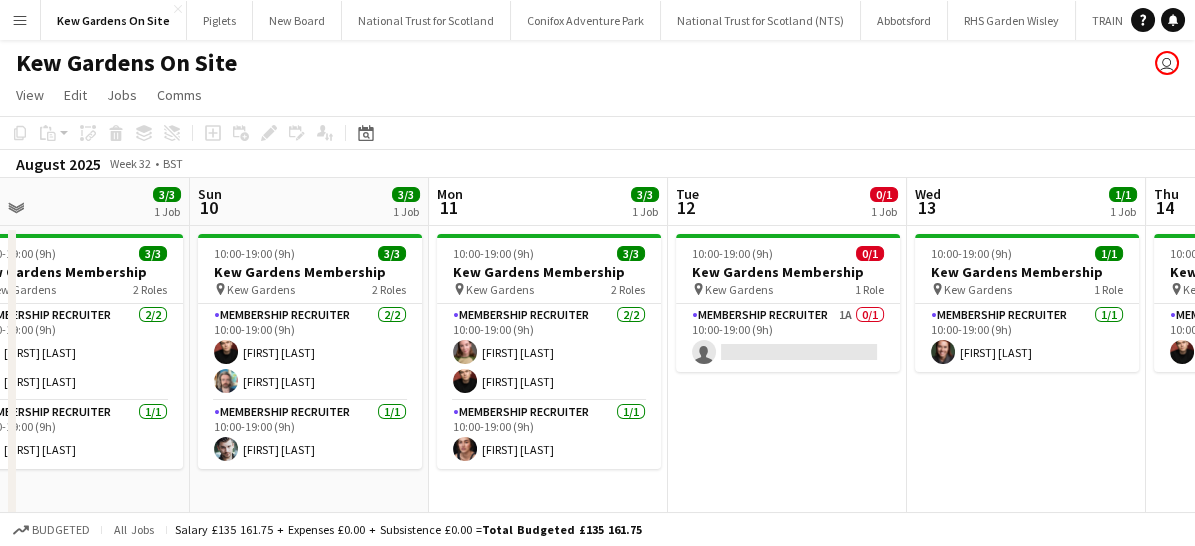 click on "Menu" at bounding box center [20, 20] 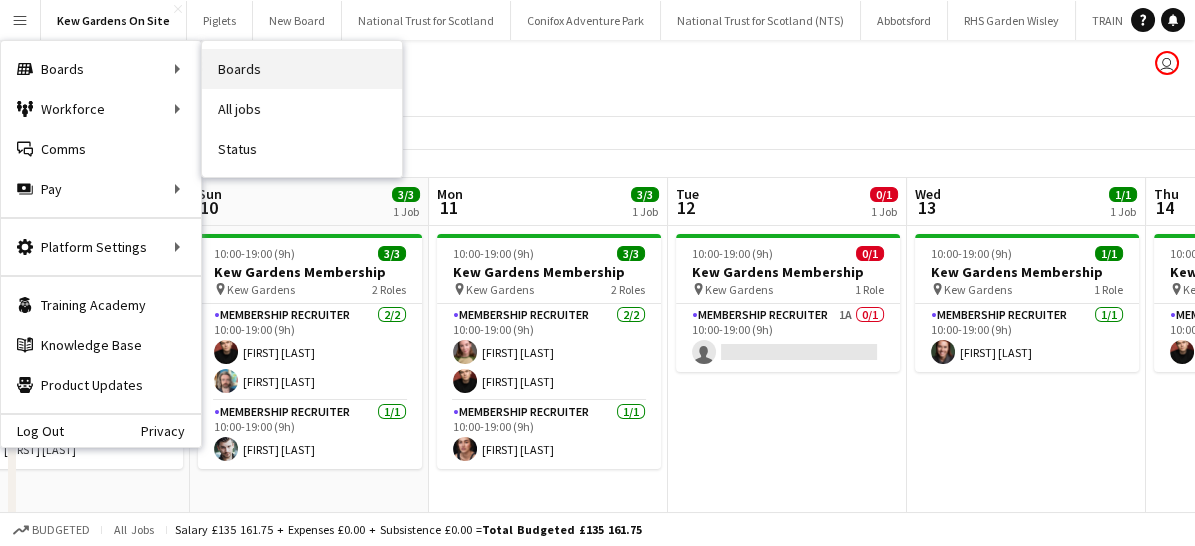 click on "Boards" at bounding box center (302, 69) 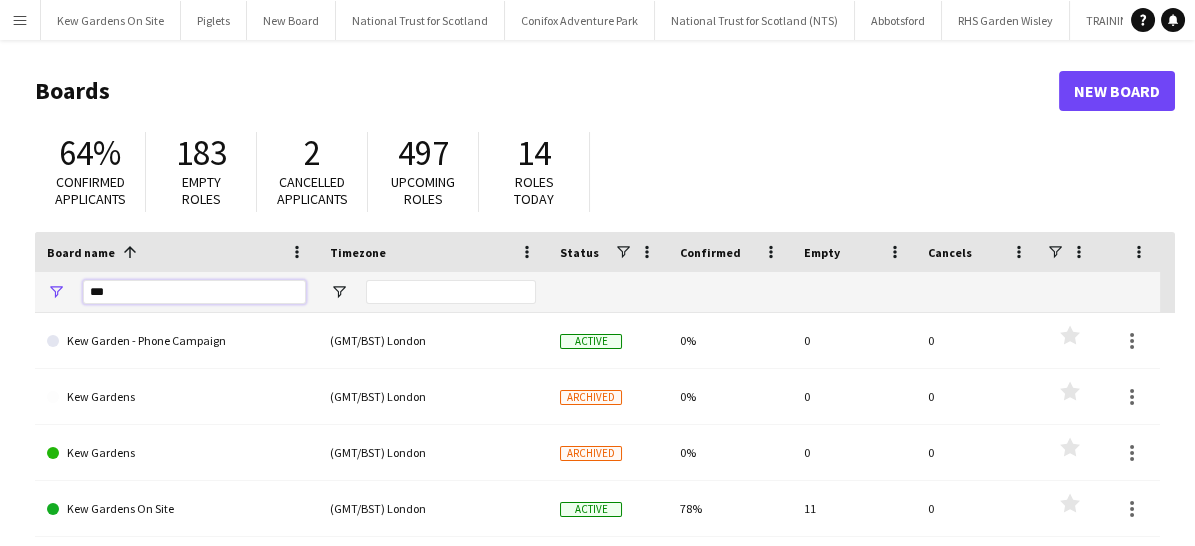 drag, startPoint x: 159, startPoint y: 299, endPoint x: 54, endPoint y: 295, distance: 105.076164 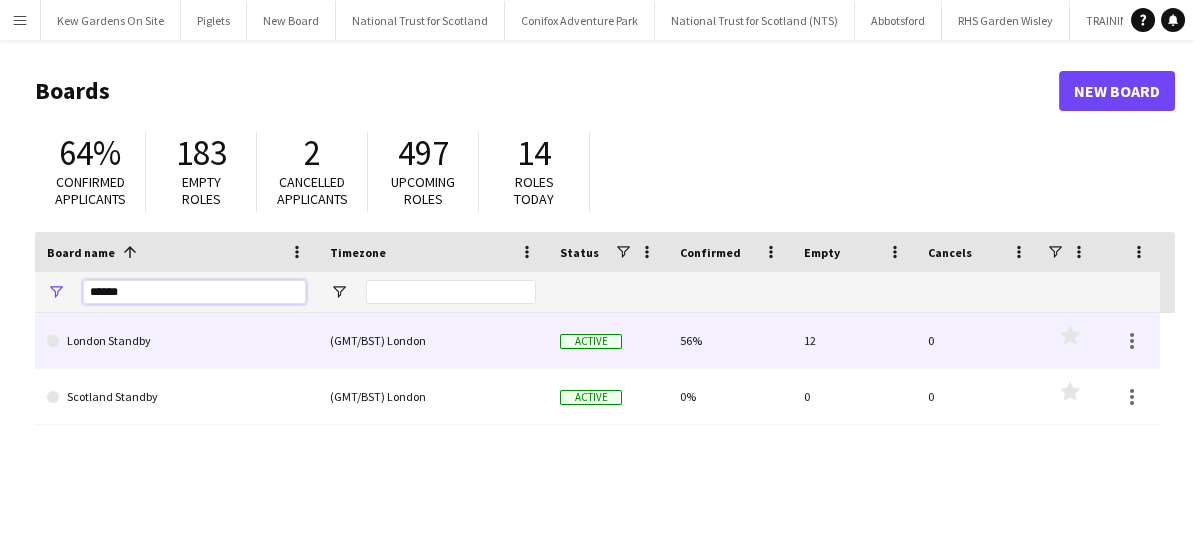 type on "******" 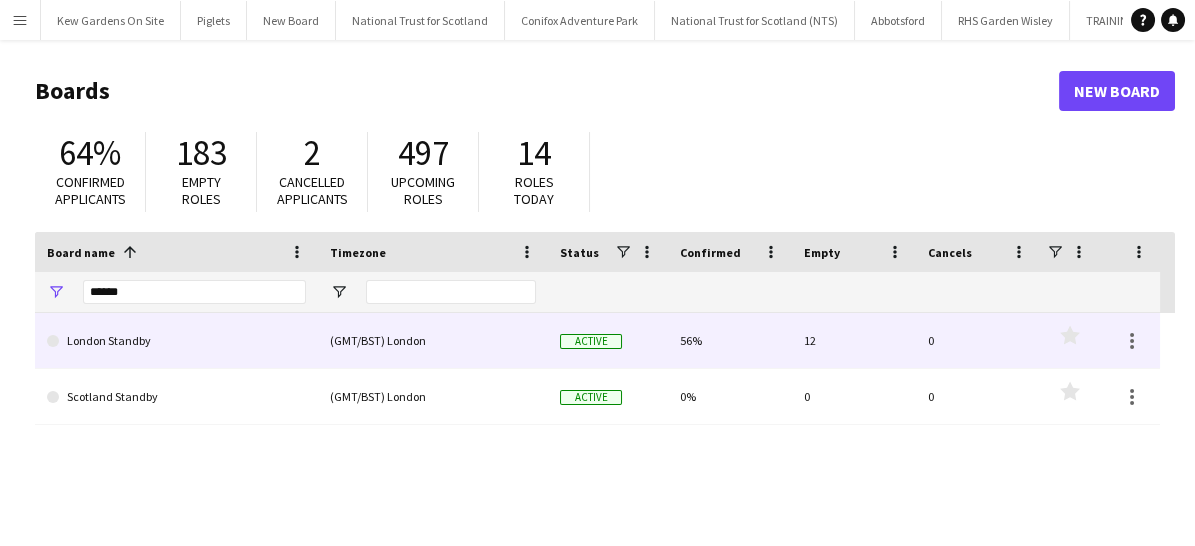 click on "London Standby" 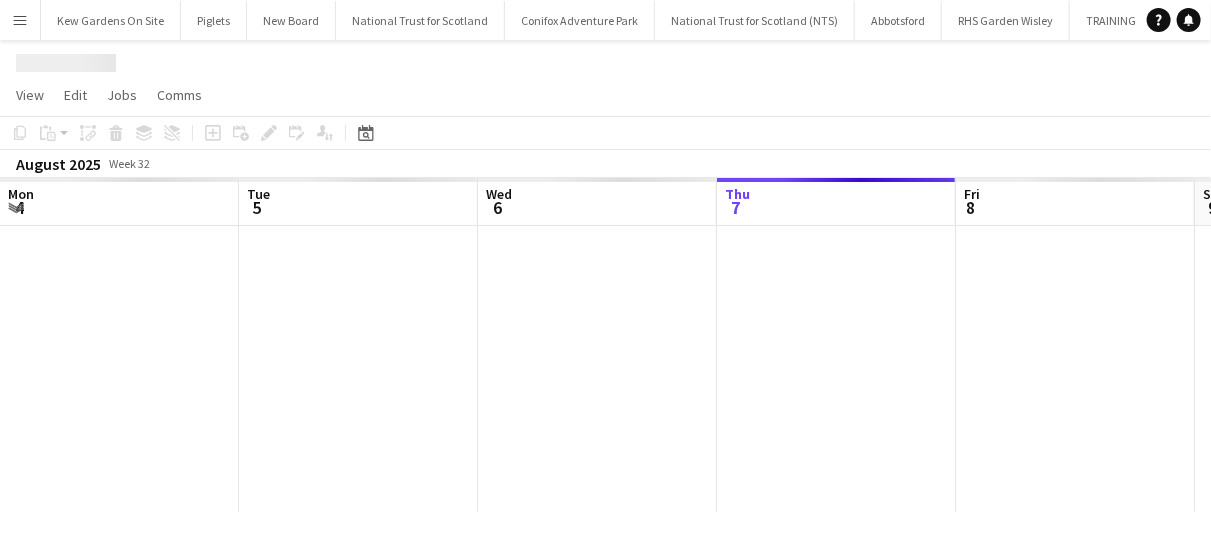 scroll, scrollTop: 0, scrollLeft: 478, axis: horizontal 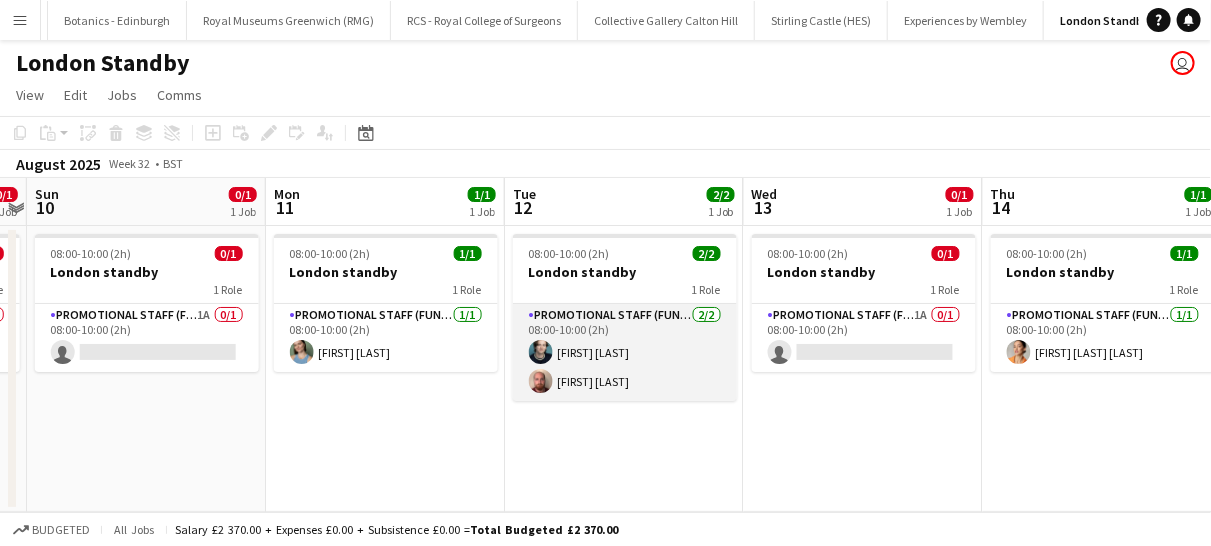 click on "Promotional Staff (Fundraiser)   2/2   08:00-10:00 (2h)
[FIRST] [LAST] [FIRST] [LAST]" at bounding box center (625, 352) 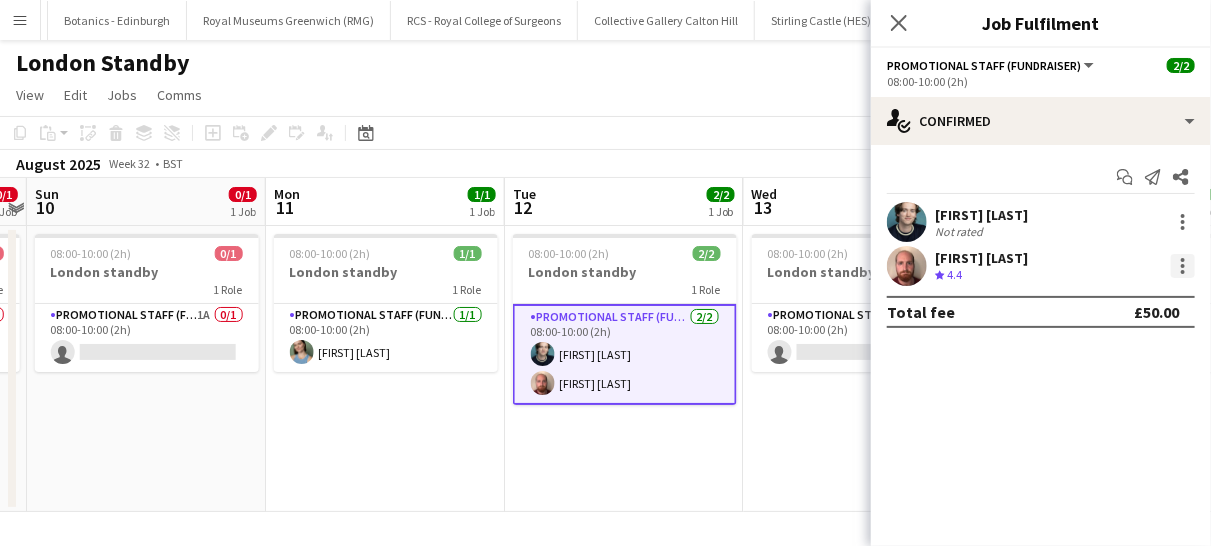 click at bounding box center [1183, 266] 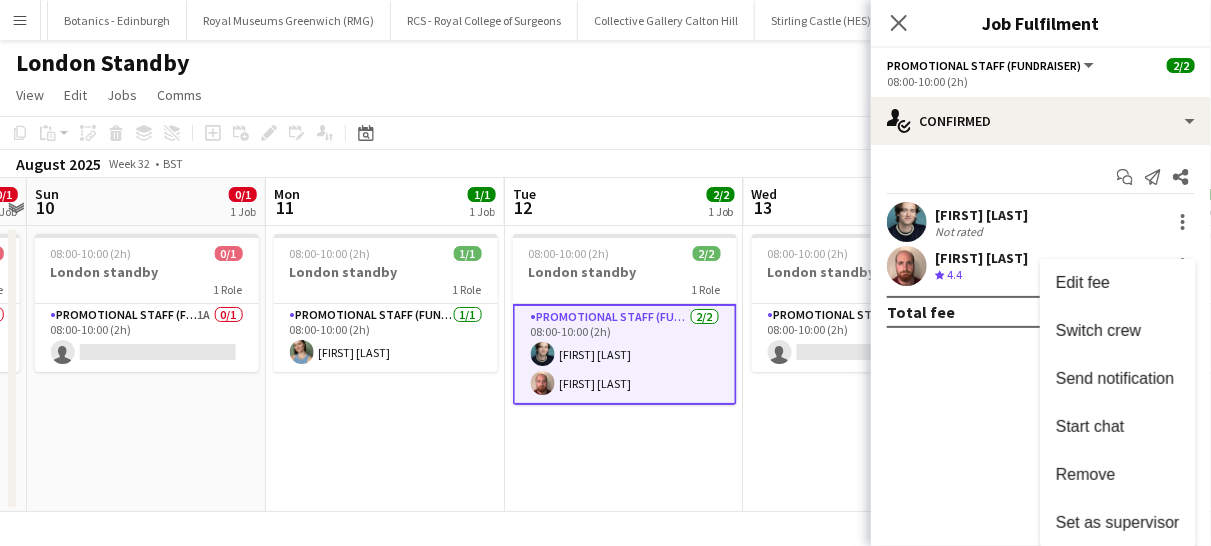 drag, startPoint x: 1144, startPoint y: 466, endPoint x: 654, endPoint y: 465, distance: 490.001 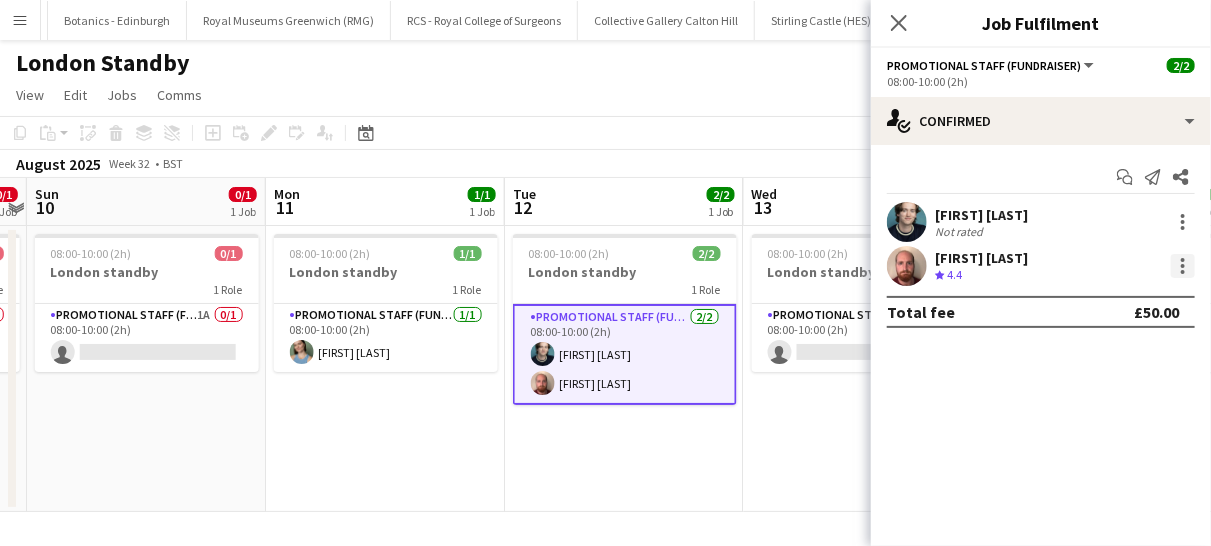 click at bounding box center (1183, 266) 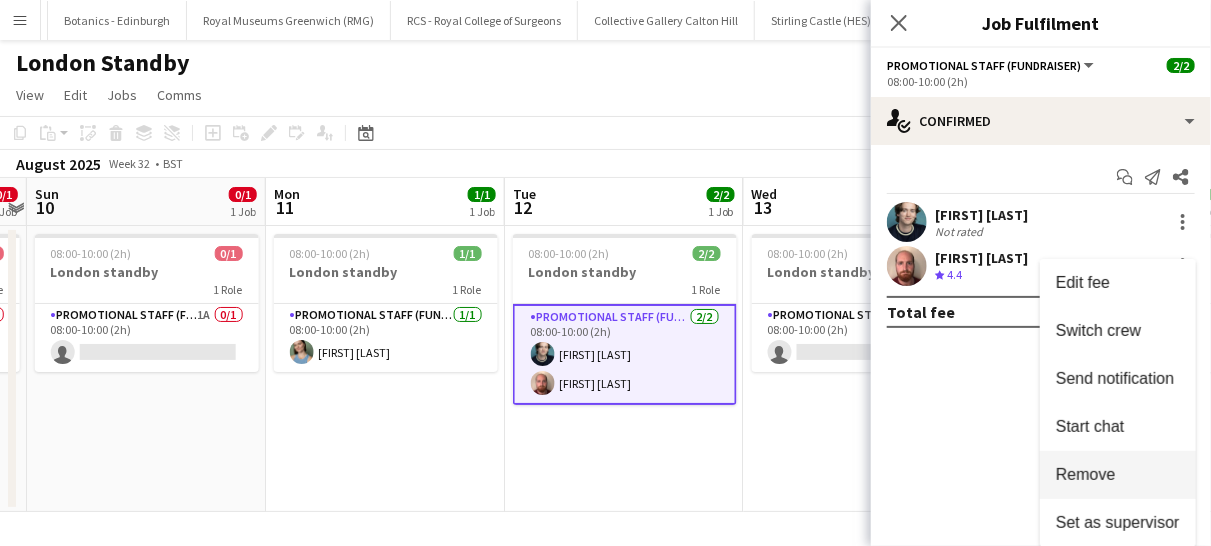 click on "Remove" at bounding box center (1118, 475) 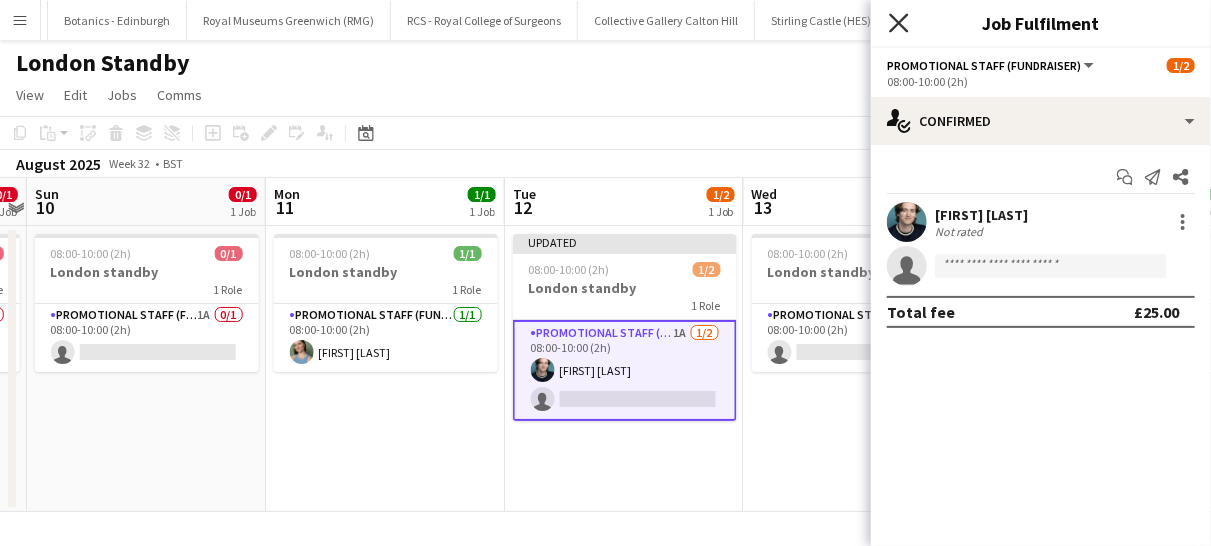 click on "Close pop-in" 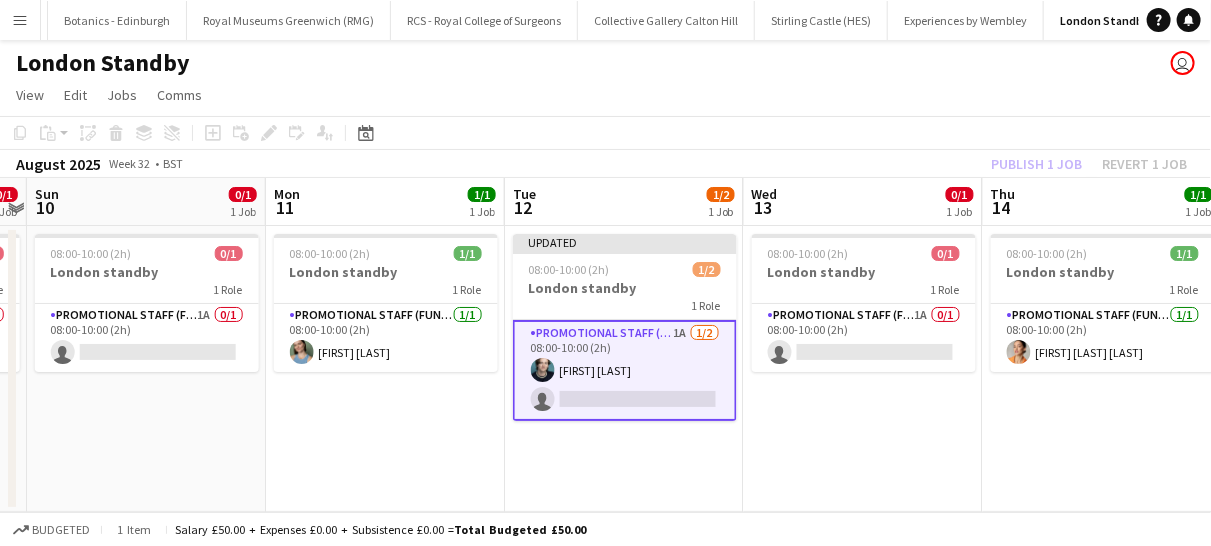 click on "Updated   08:00-10:00 (2h)    1/2   London standby   1 Role   Promotional Staff (Fundraiser)   1A   1/2   08:00-10:00 (2h)
[FIRST] [LAST]
single-neutral-actions" at bounding box center (624, 369) 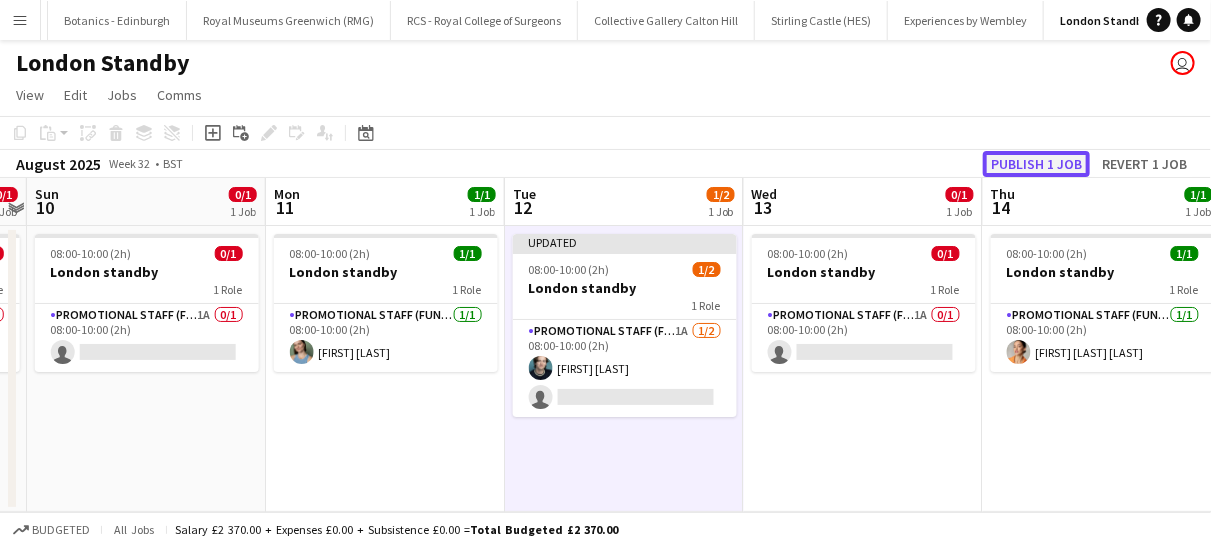 click on "Publish 1 job" 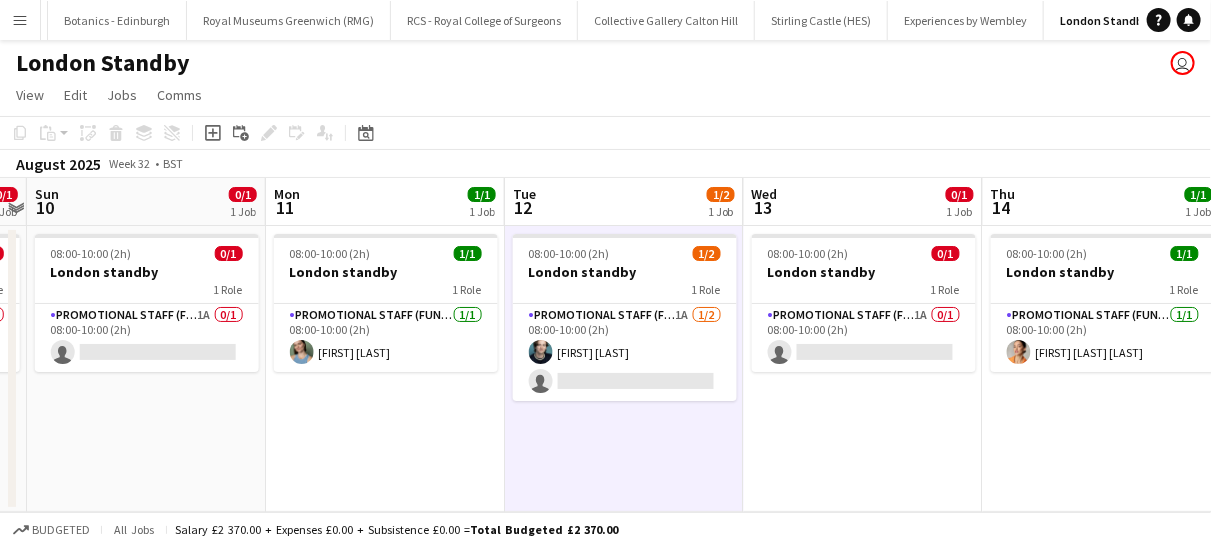 click on "Menu" at bounding box center [20, 20] 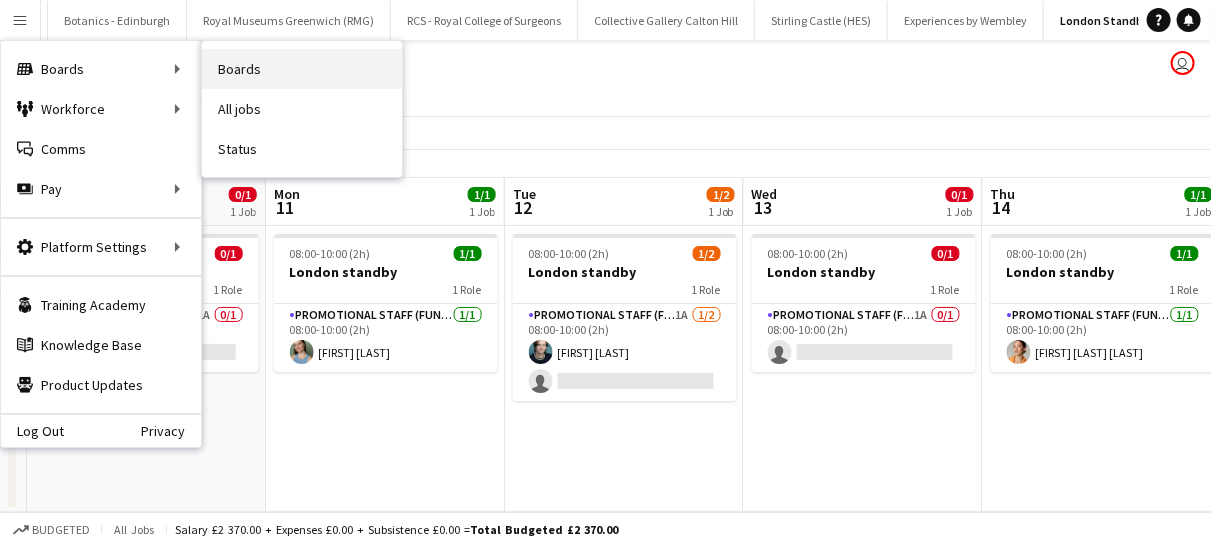 click on "Boards" at bounding box center (302, 69) 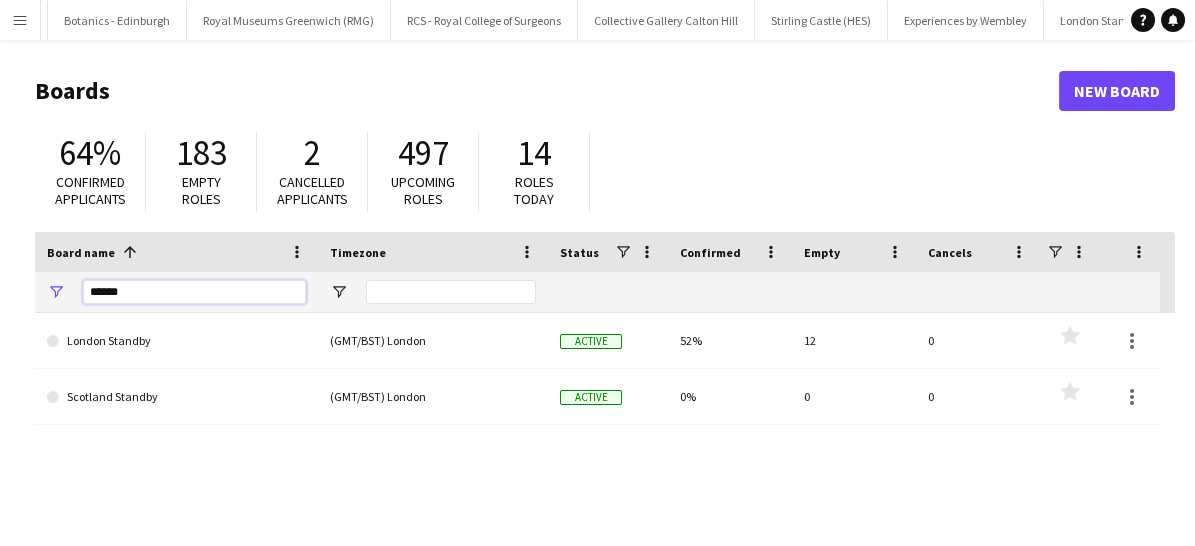 drag, startPoint x: 152, startPoint y: 282, endPoint x: 74, endPoint y: 290, distance: 78.40918 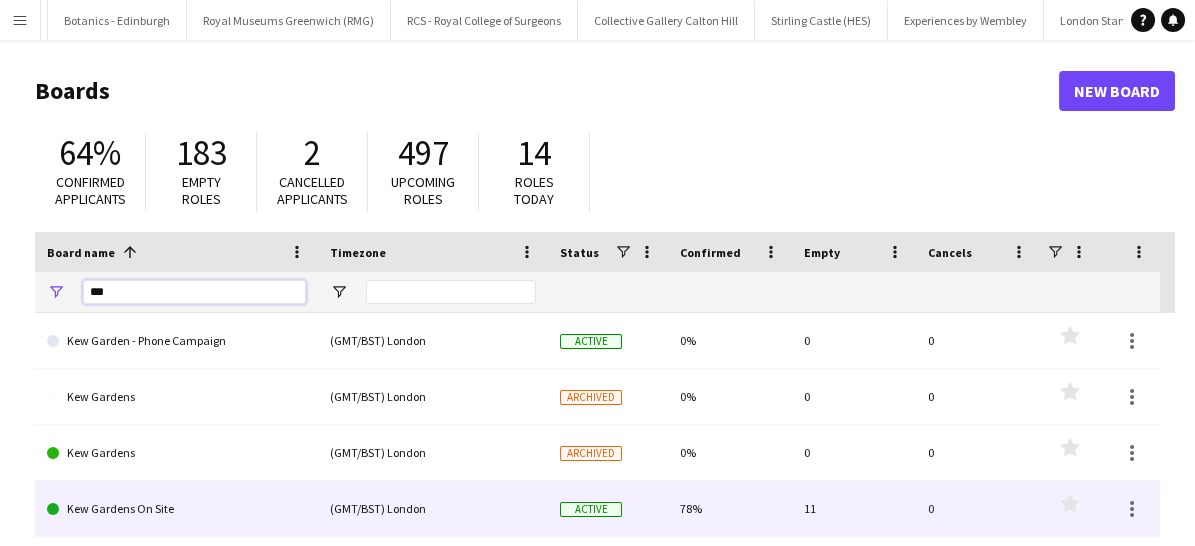 type on "***" 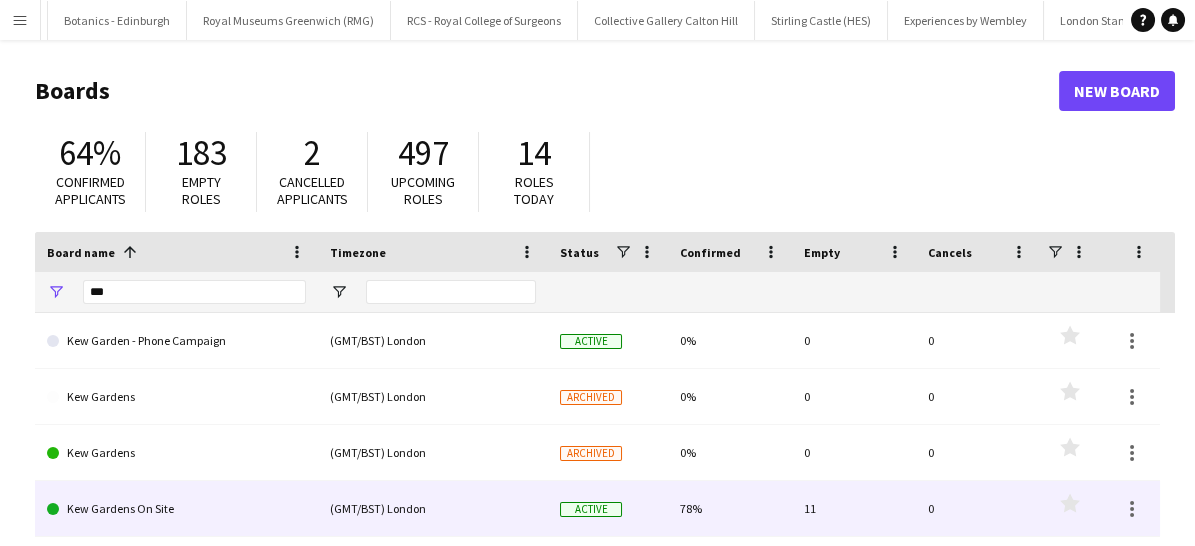 click on "Kew Gardens On Site" 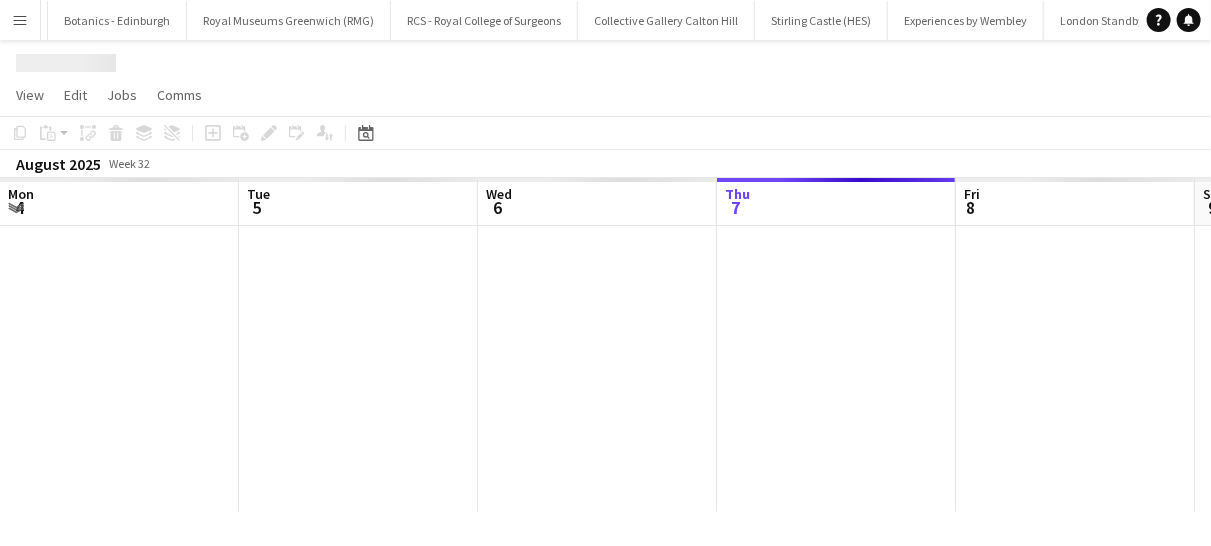 scroll, scrollTop: 0, scrollLeft: 478, axis: horizontal 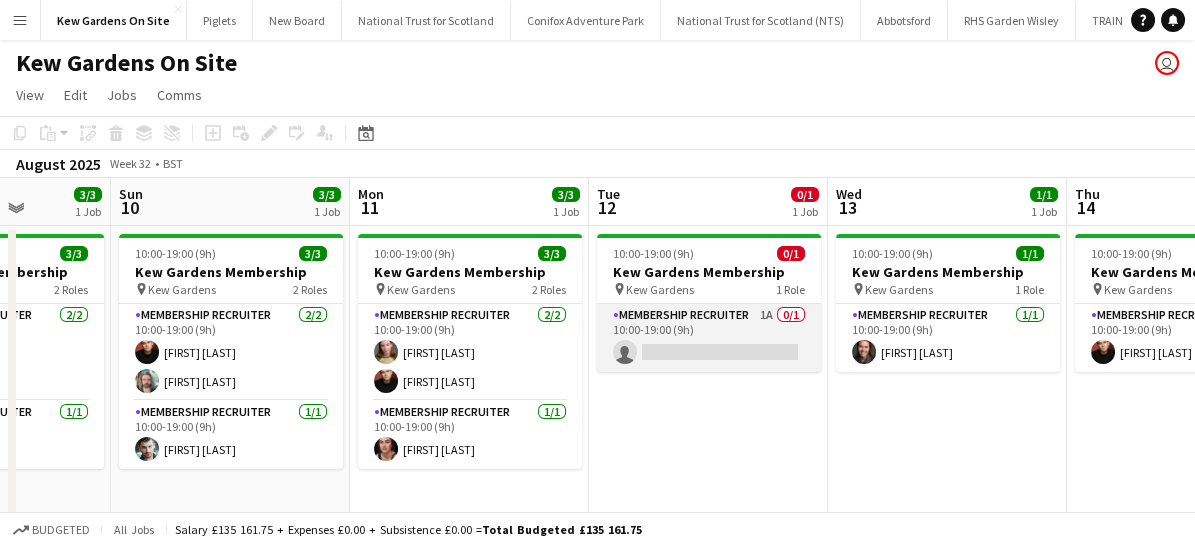 click on "Membership Recruiter   1A   0/1   10:00-19:00 (9h)
single-neutral-actions" at bounding box center [709, 338] 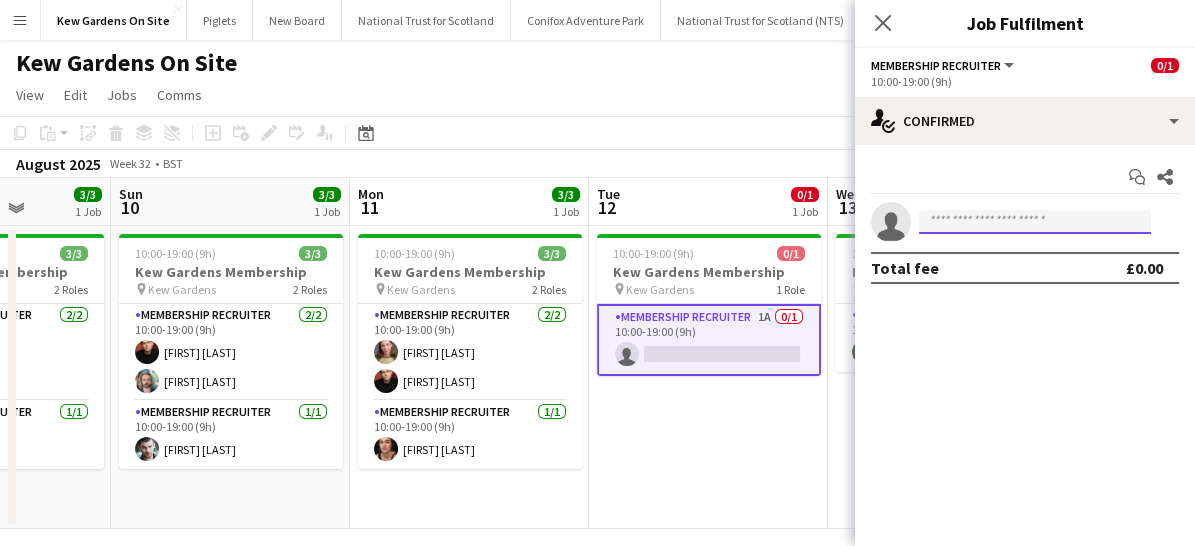 click at bounding box center (1035, 222) 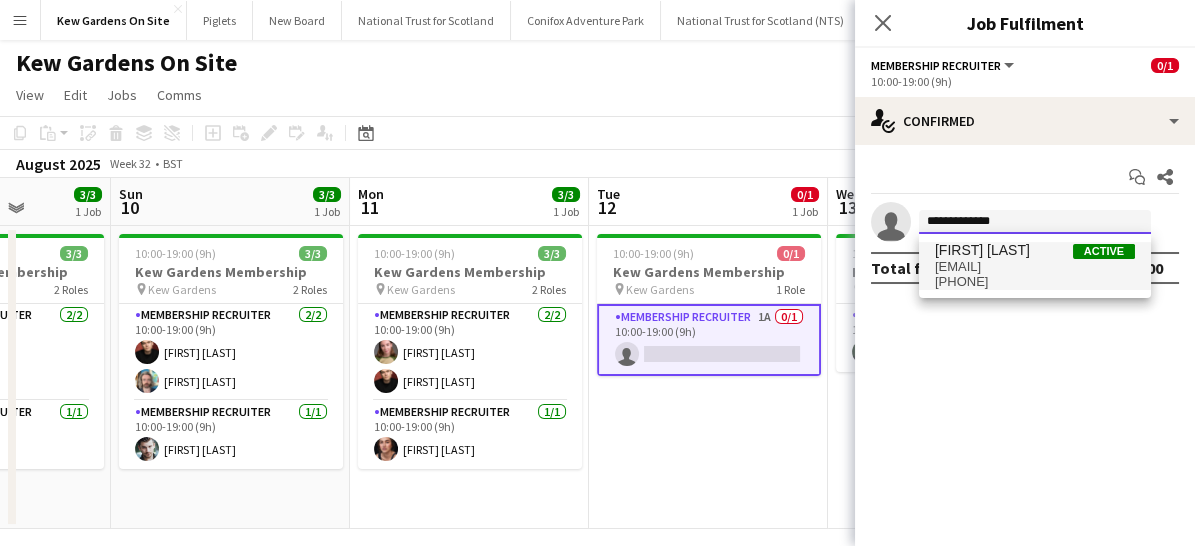 type on "**********" 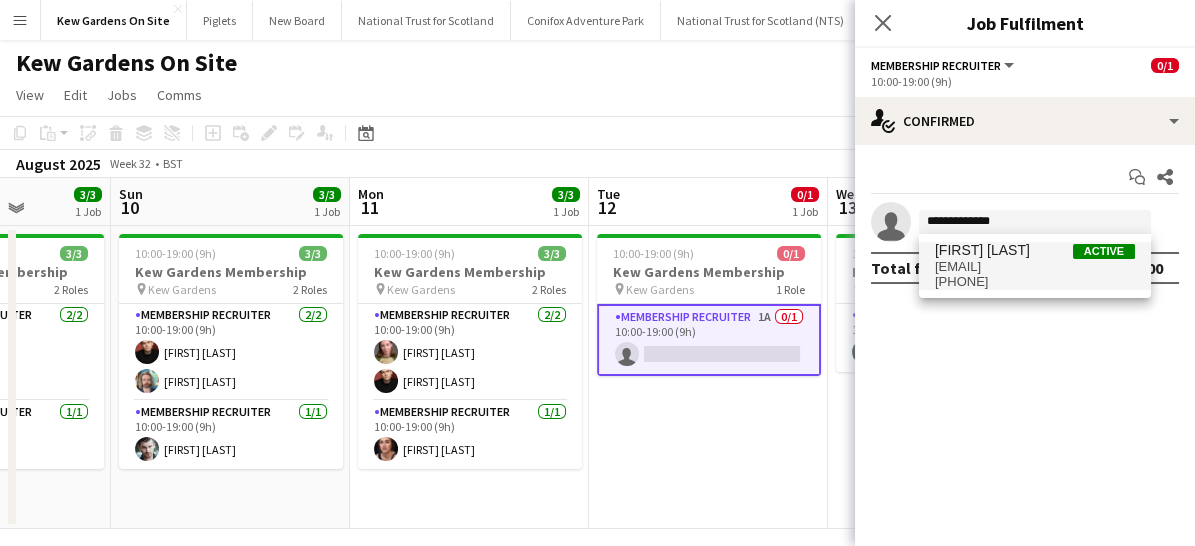 click on "[EMAIL]" at bounding box center [1035, 267] 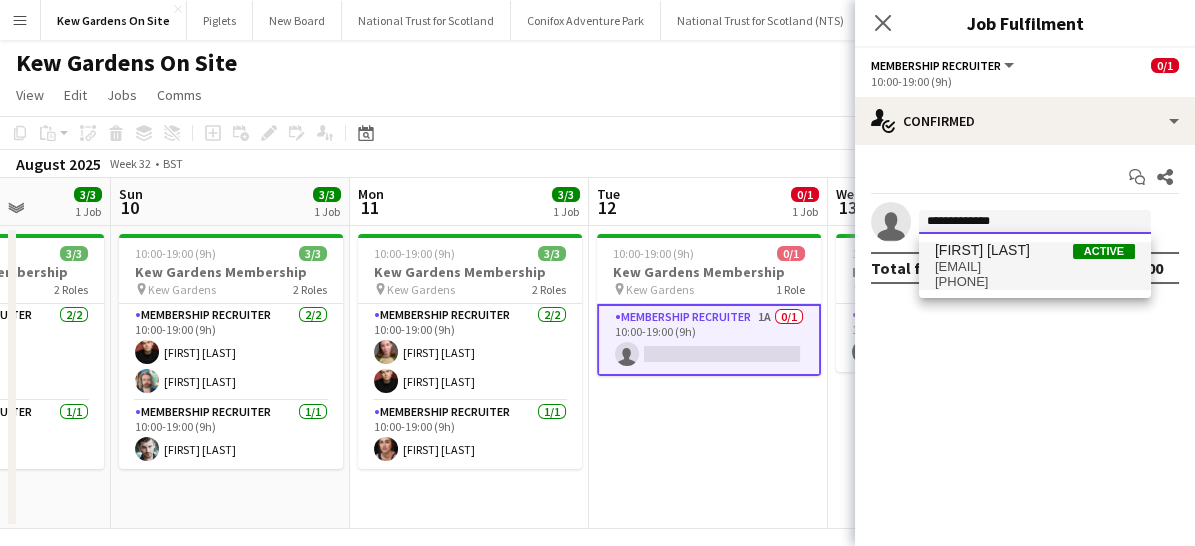 type 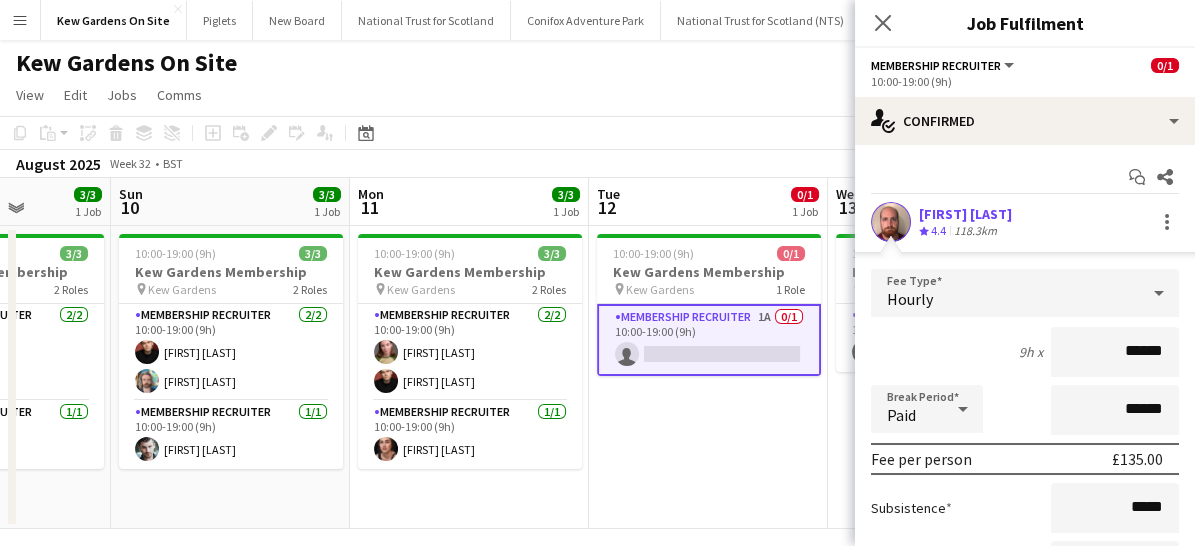 scroll, scrollTop: 205, scrollLeft: 0, axis: vertical 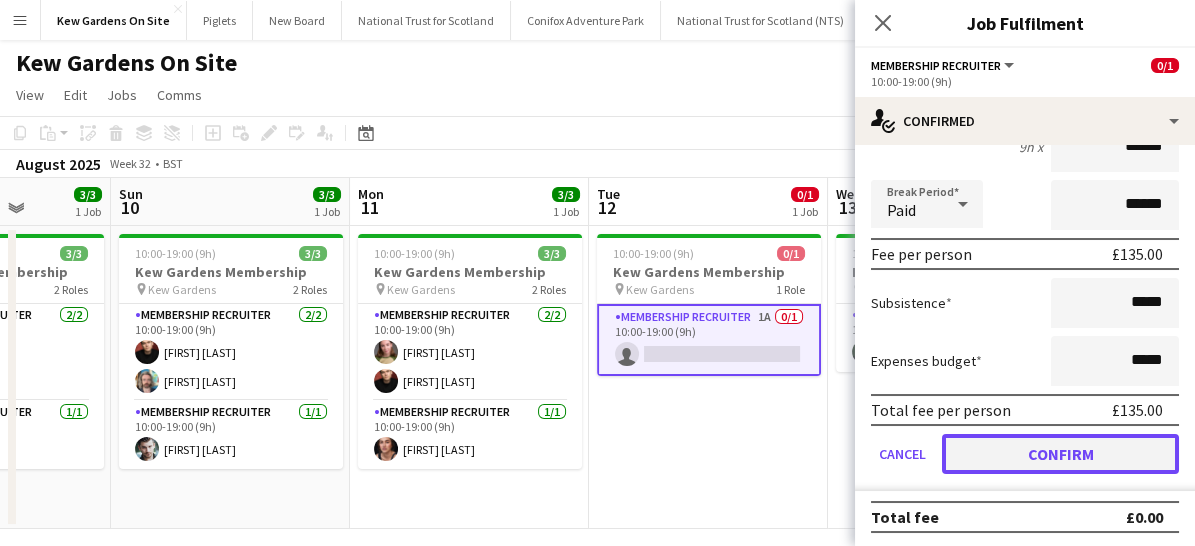 click on "Confirm" at bounding box center [1060, 454] 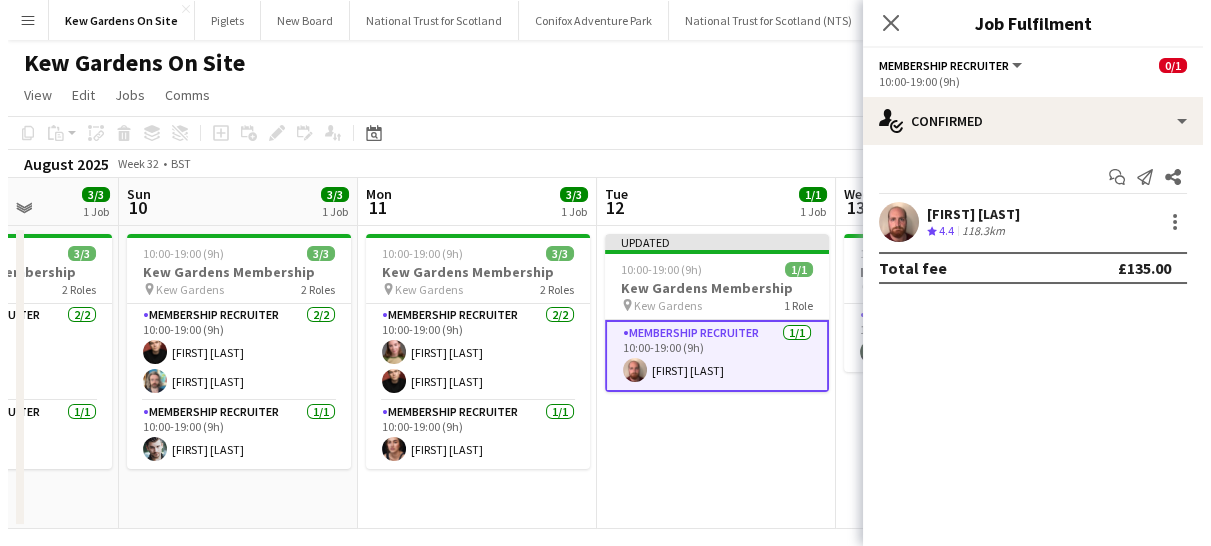 scroll, scrollTop: 0, scrollLeft: 0, axis: both 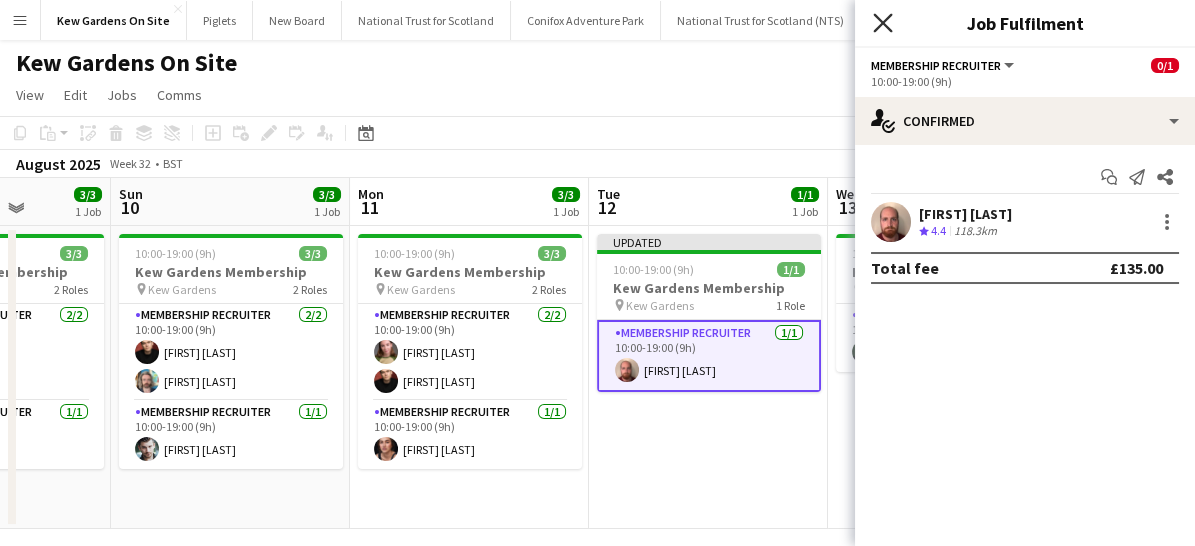 click on "Close pop-in" 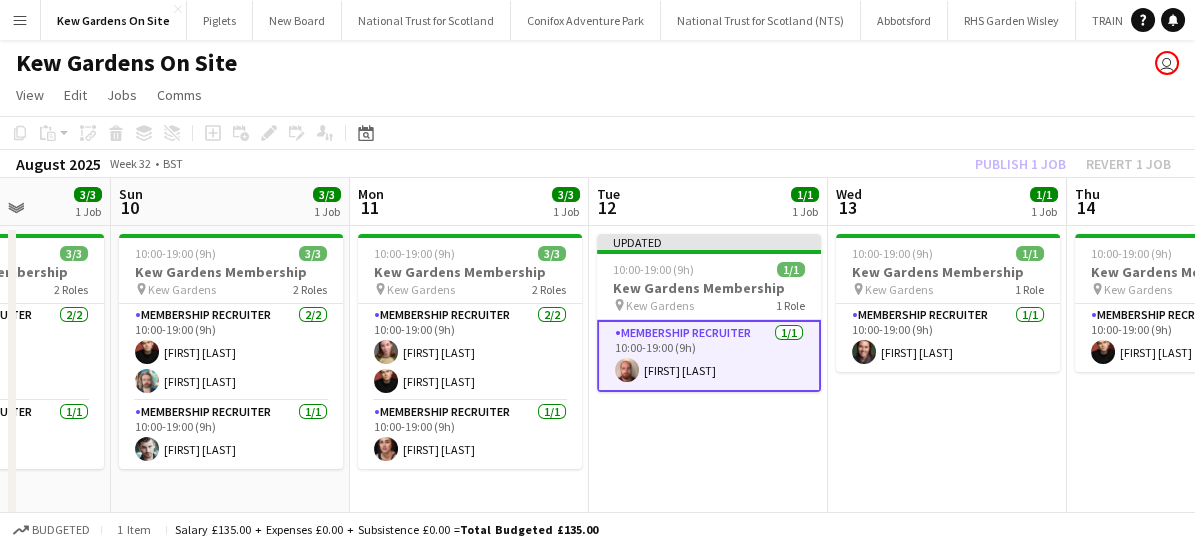 click on "Membership Recruiter   1/1   10:00-19:00 (9h)
[FIRST] [LAST]" at bounding box center (709, 356) 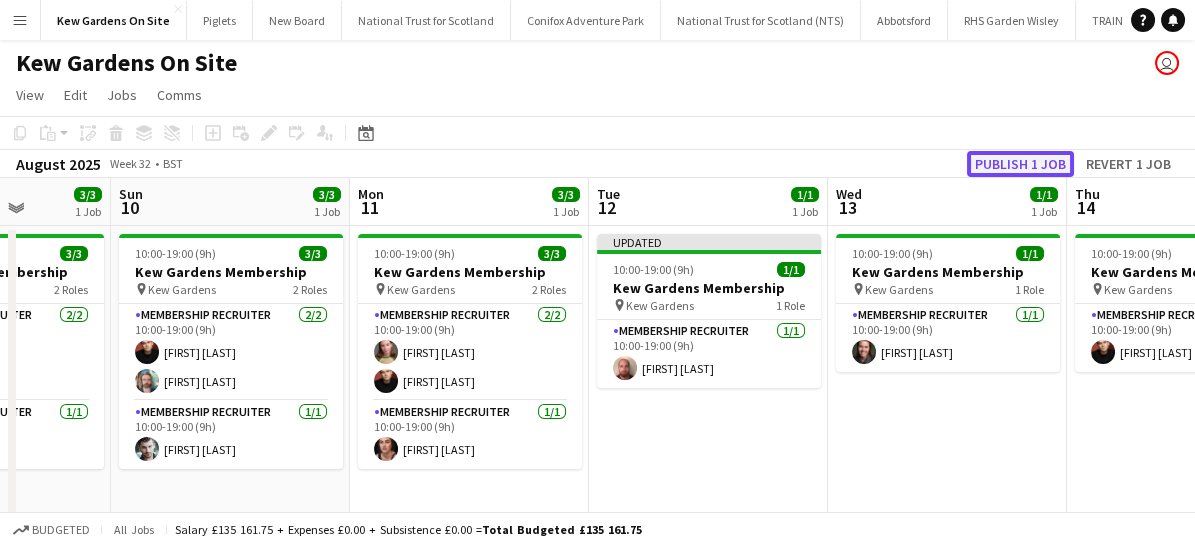 click on "Publish 1 job" 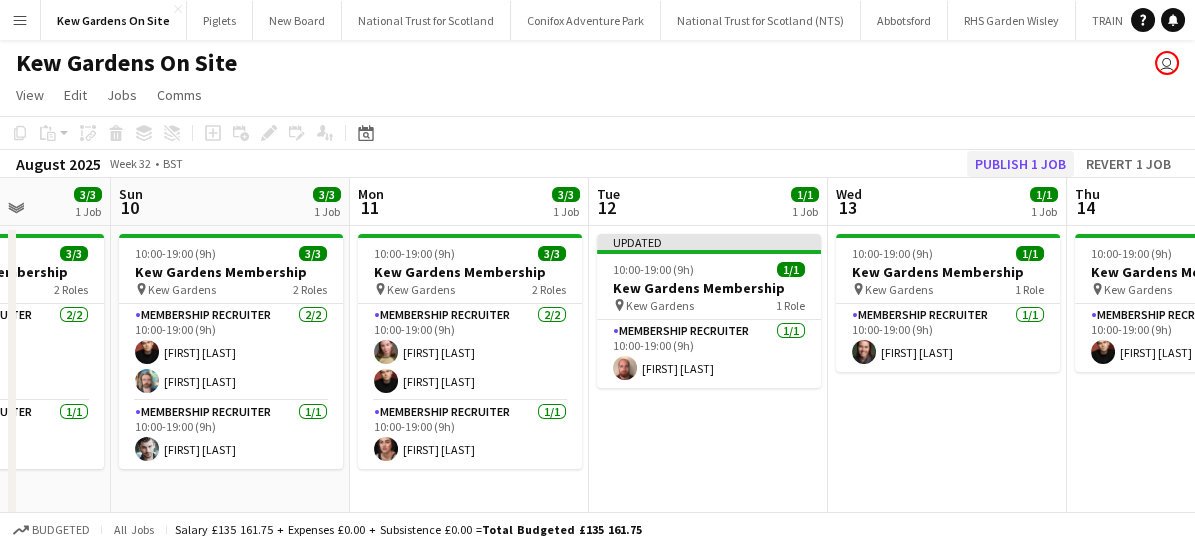 click on "Publish 1 job   Revert 1 job" 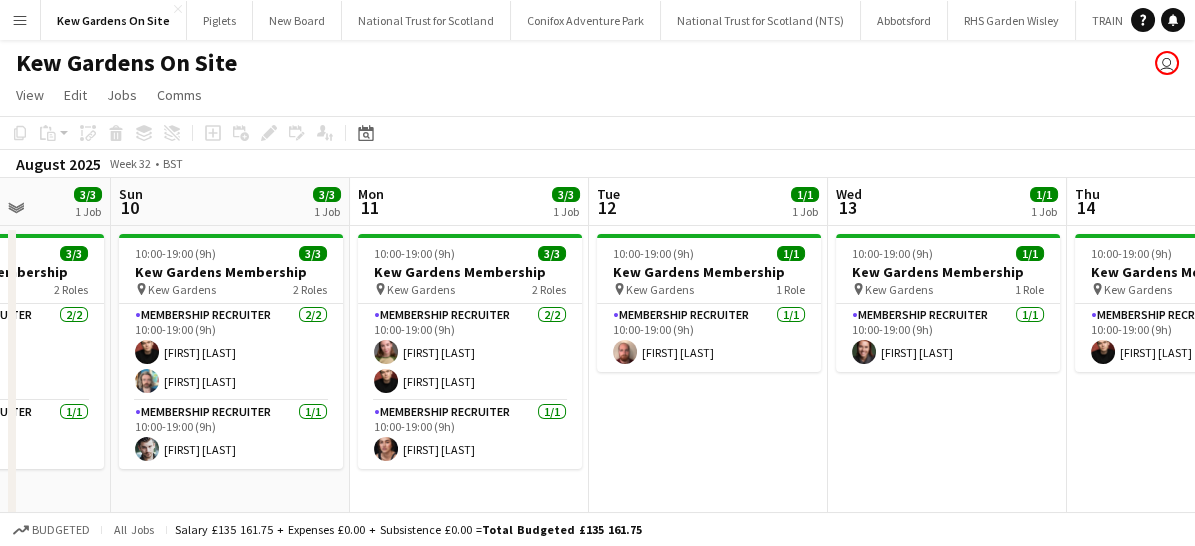 click on "Menu" at bounding box center [20, 20] 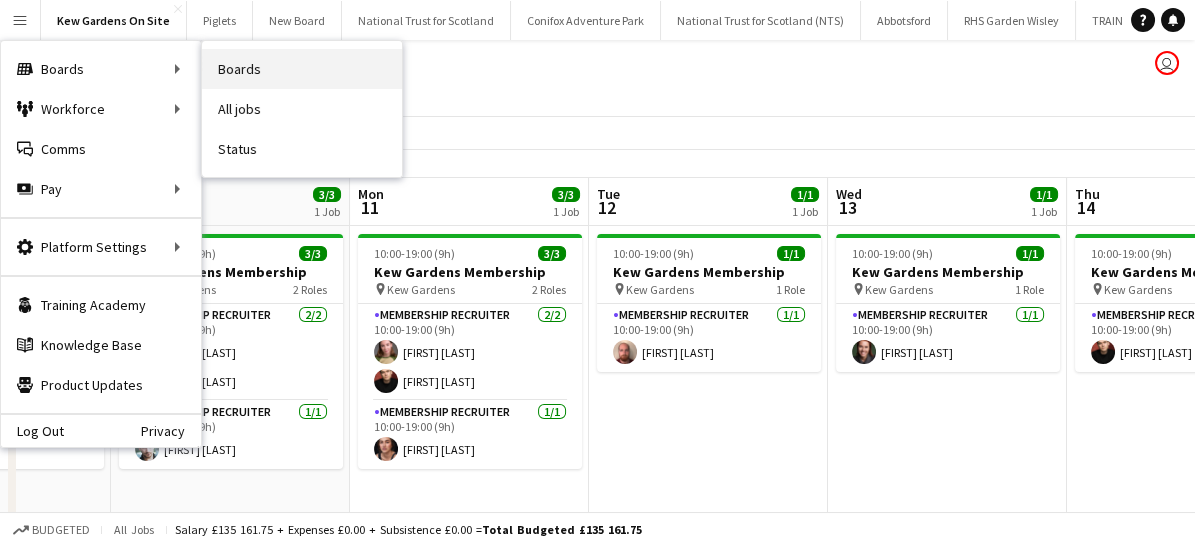 click on "Boards" at bounding box center (302, 69) 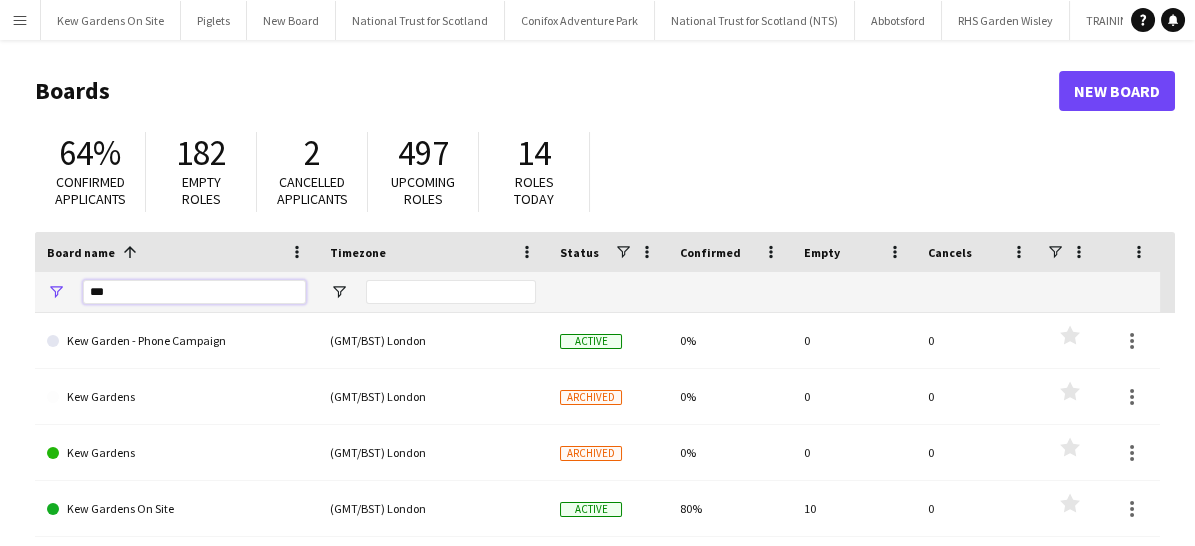 drag, startPoint x: 135, startPoint y: 293, endPoint x: 60, endPoint y: 289, distance: 75.10659 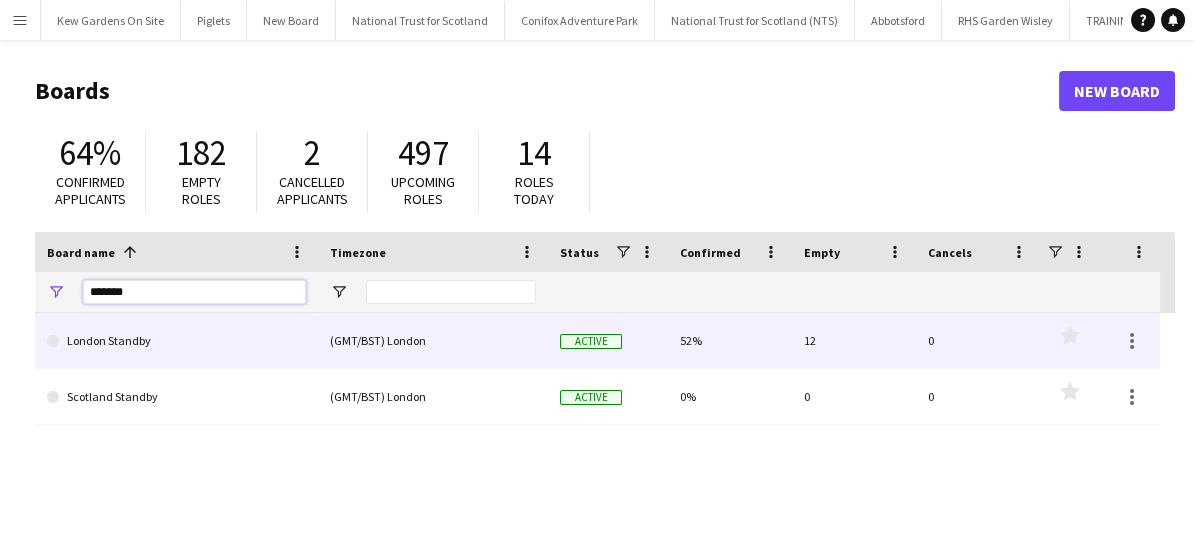 type on "*******" 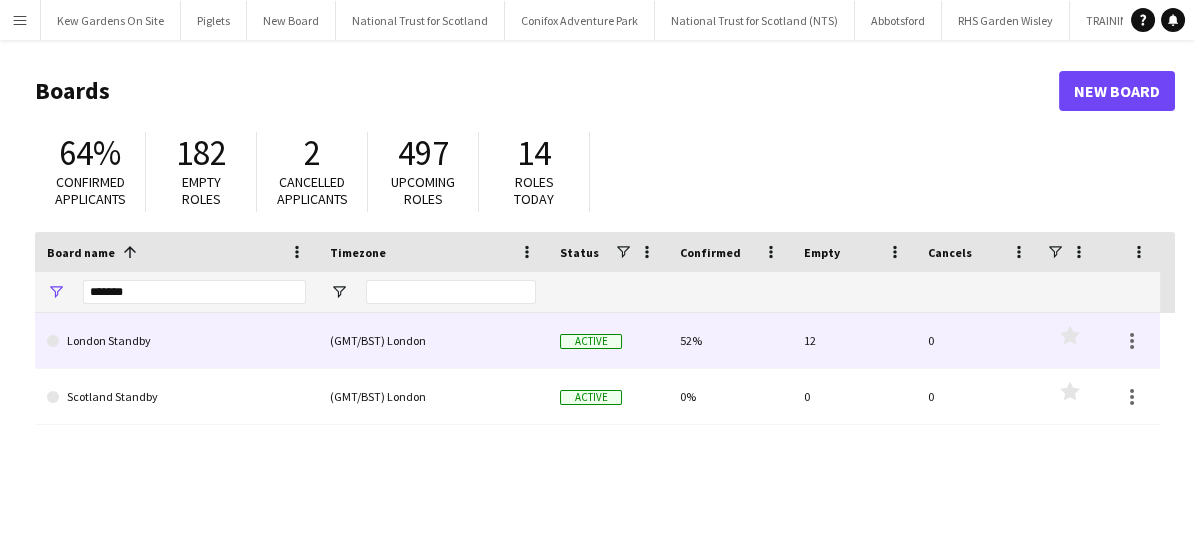 click on "London Standby" 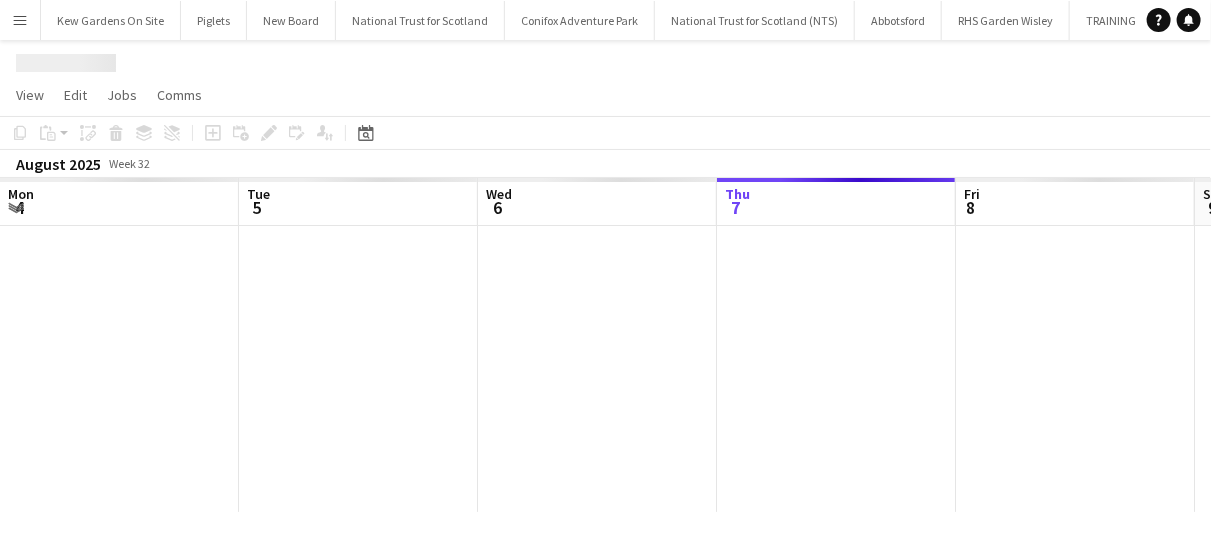 scroll, scrollTop: 0, scrollLeft: 478, axis: horizontal 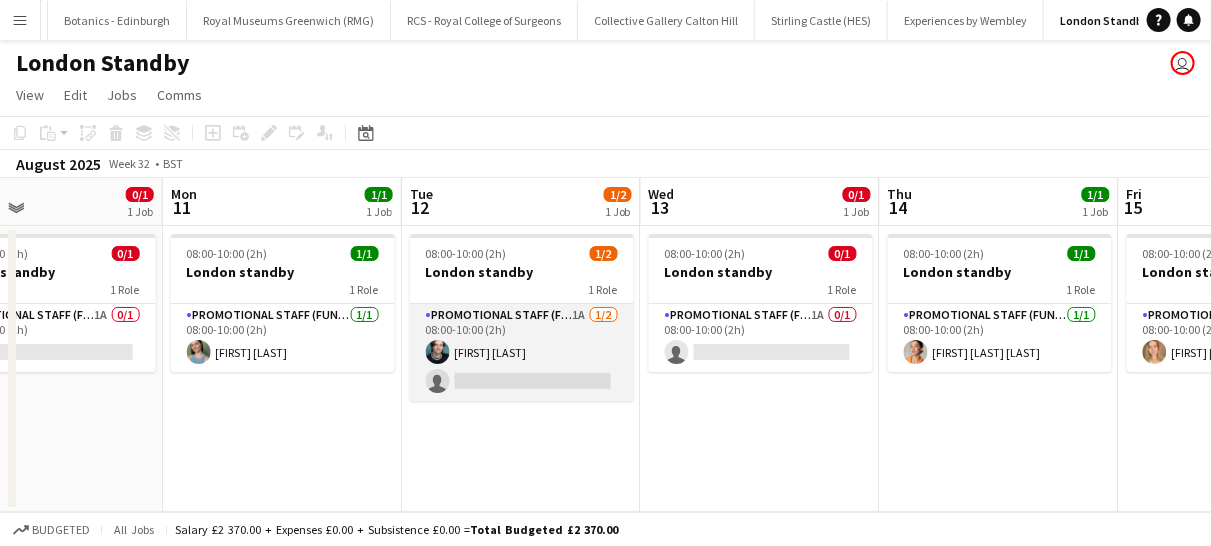 click on "Promotional Staff (Fundraiser)   1A   1/2   08:00-10:00 (2h)
[FIRST] [LAST]
single-neutral-actions" at bounding box center (522, 352) 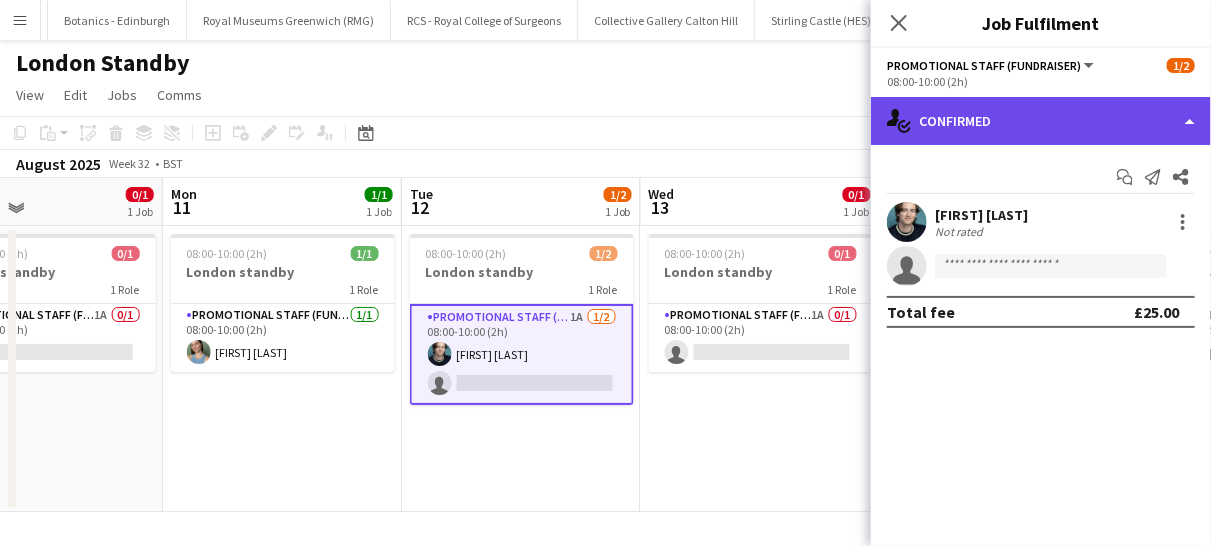 drag, startPoint x: 1147, startPoint y: 134, endPoint x: 1199, endPoint y: 114, distance: 55.713554 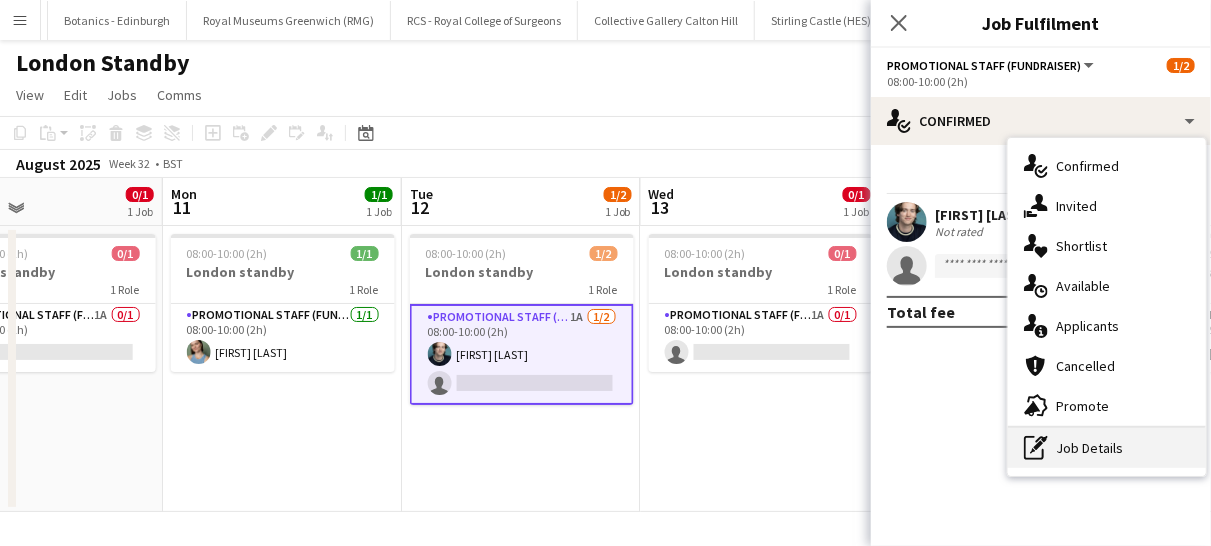 click on "pen-write
Job Details" at bounding box center [1107, 448] 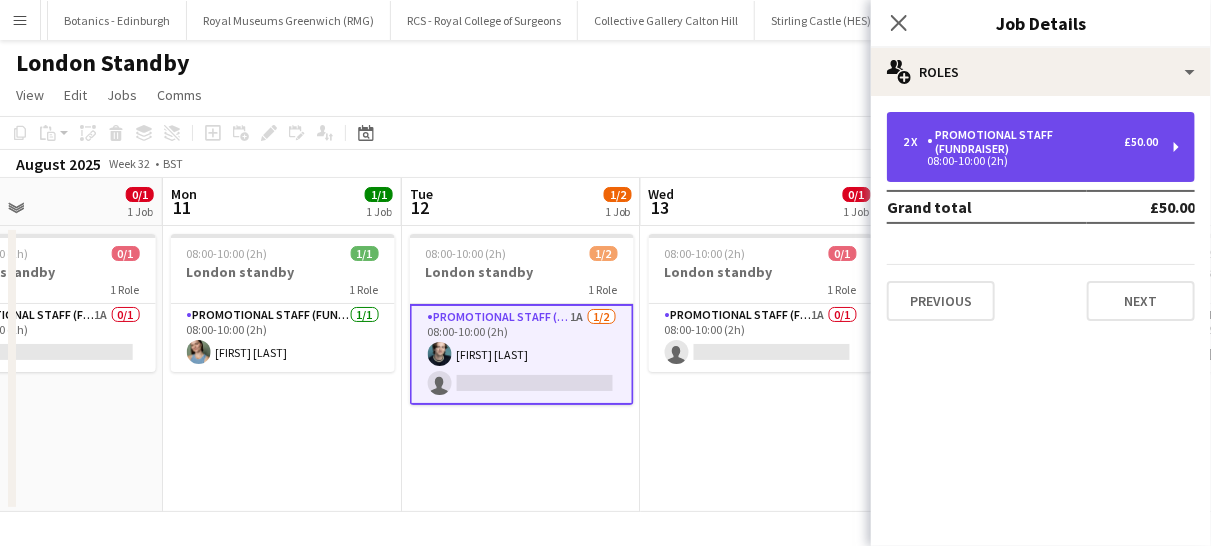 click on "2 x   Promotional Staff (Fundraiser)   £50.00   08:00-10:00 (2h)" at bounding box center [1041, 147] 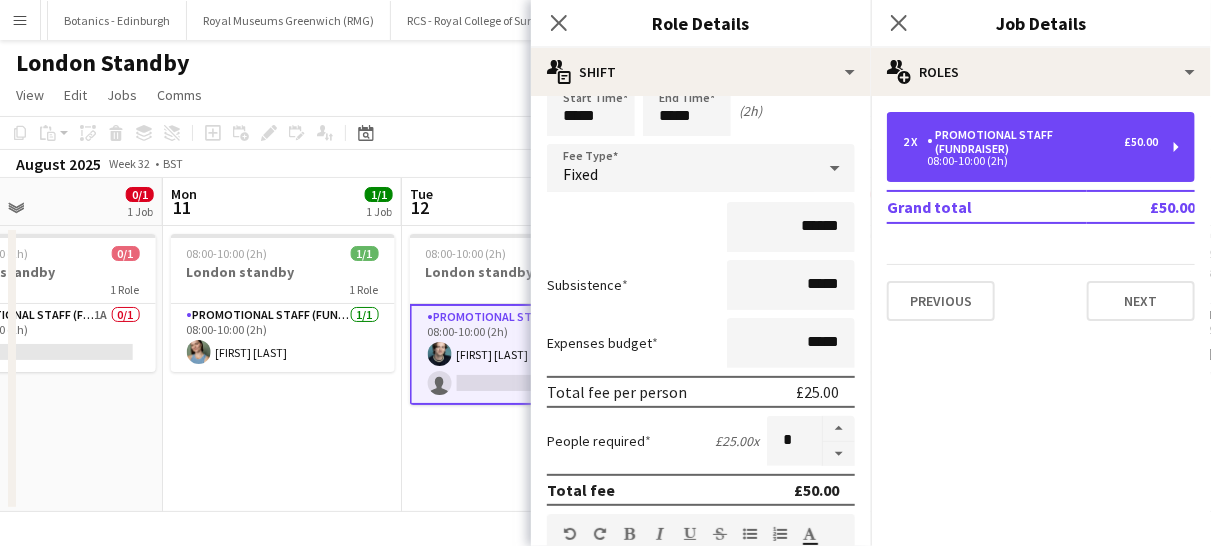 scroll, scrollTop: 88, scrollLeft: 0, axis: vertical 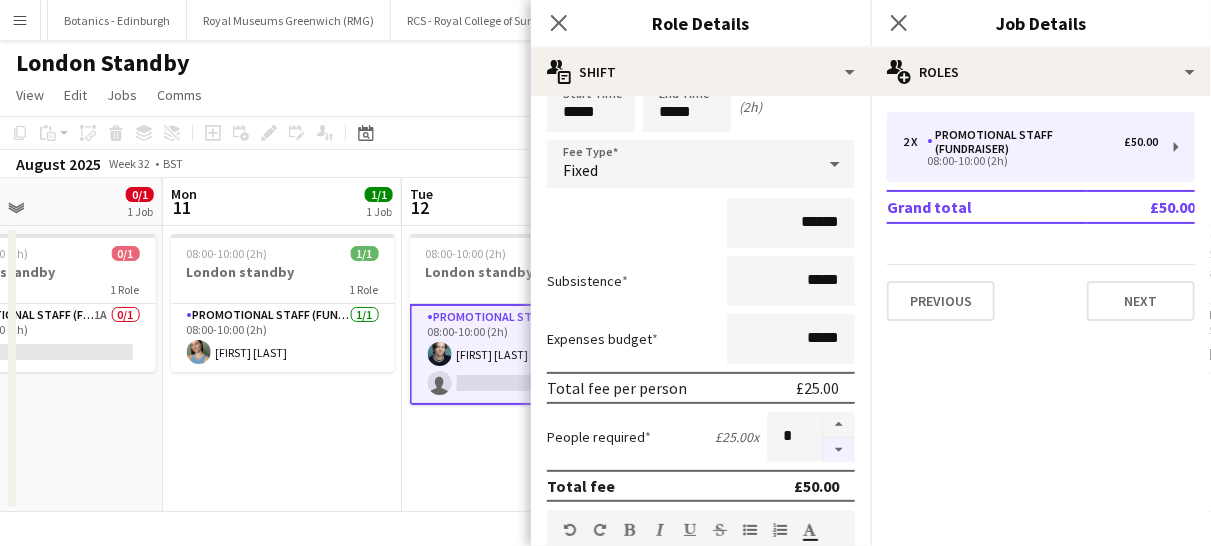 click at bounding box center [839, 450] 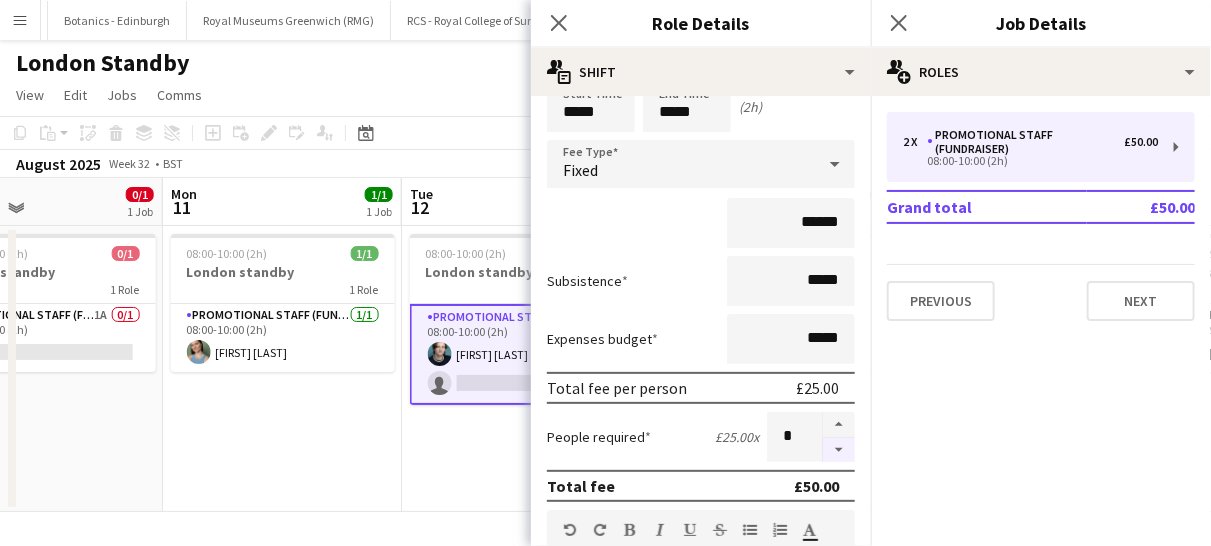 type on "*" 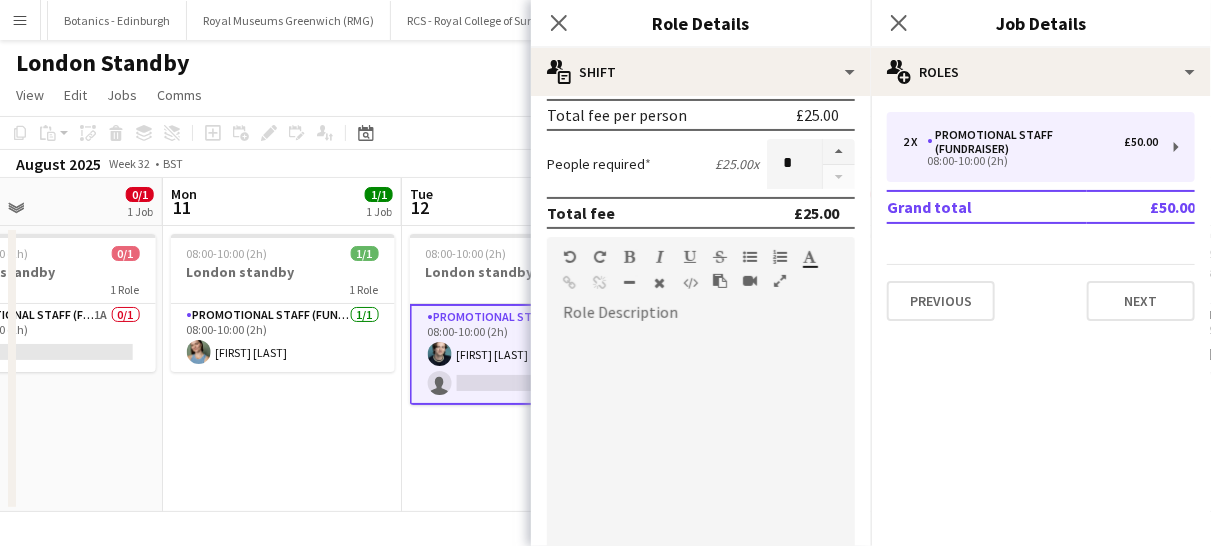 scroll, scrollTop: 353, scrollLeft: 0, axis: vertical 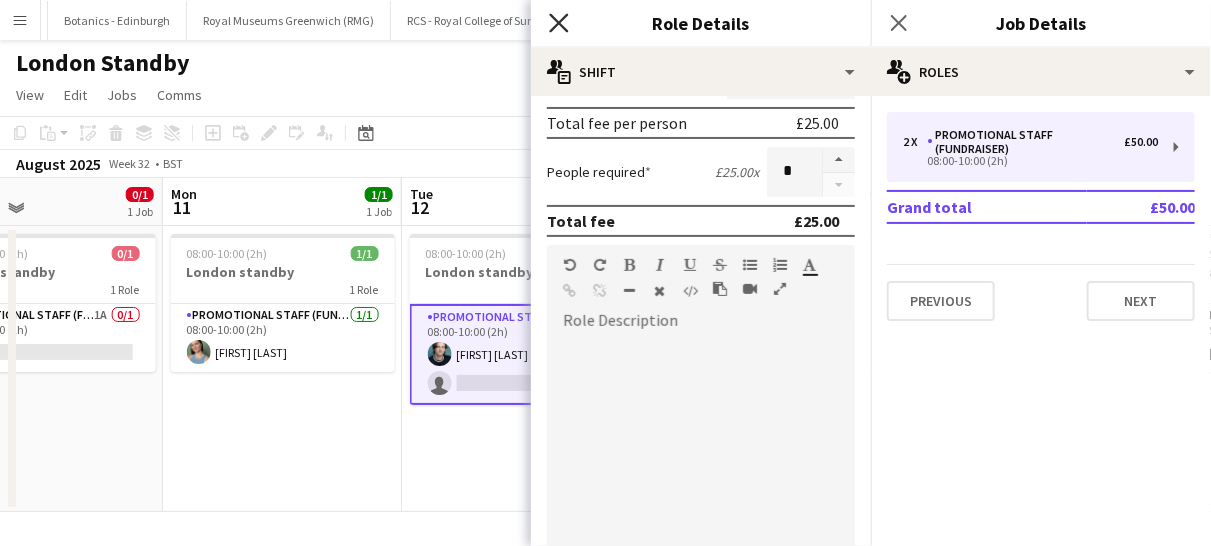 click 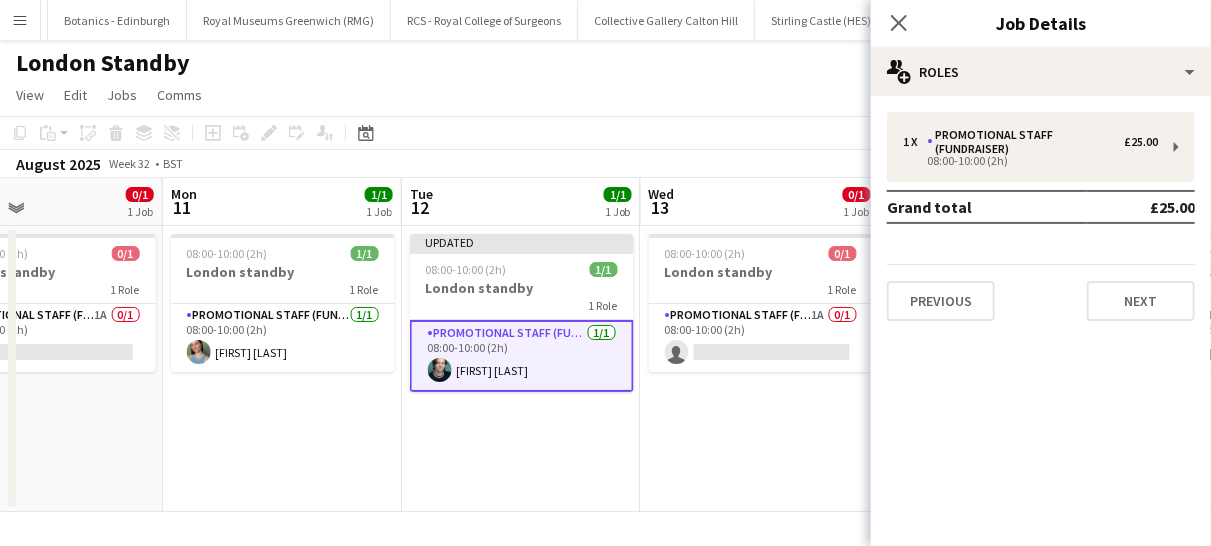 click on "08:00-10:00 (2h)    0/1   London standby   1 Role   Promotional Staff (Fundraiser)   1A   0/1   08:00-10:00 (2h)
single-neutral-actions" at bounding box center (760, 369) 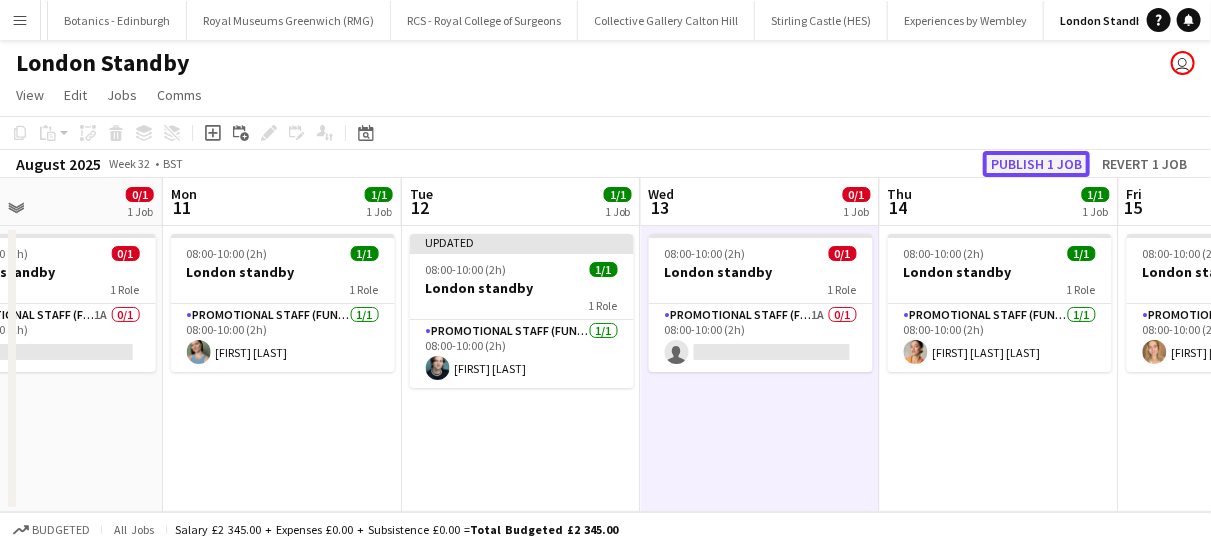 click on "Publish 1 job" 